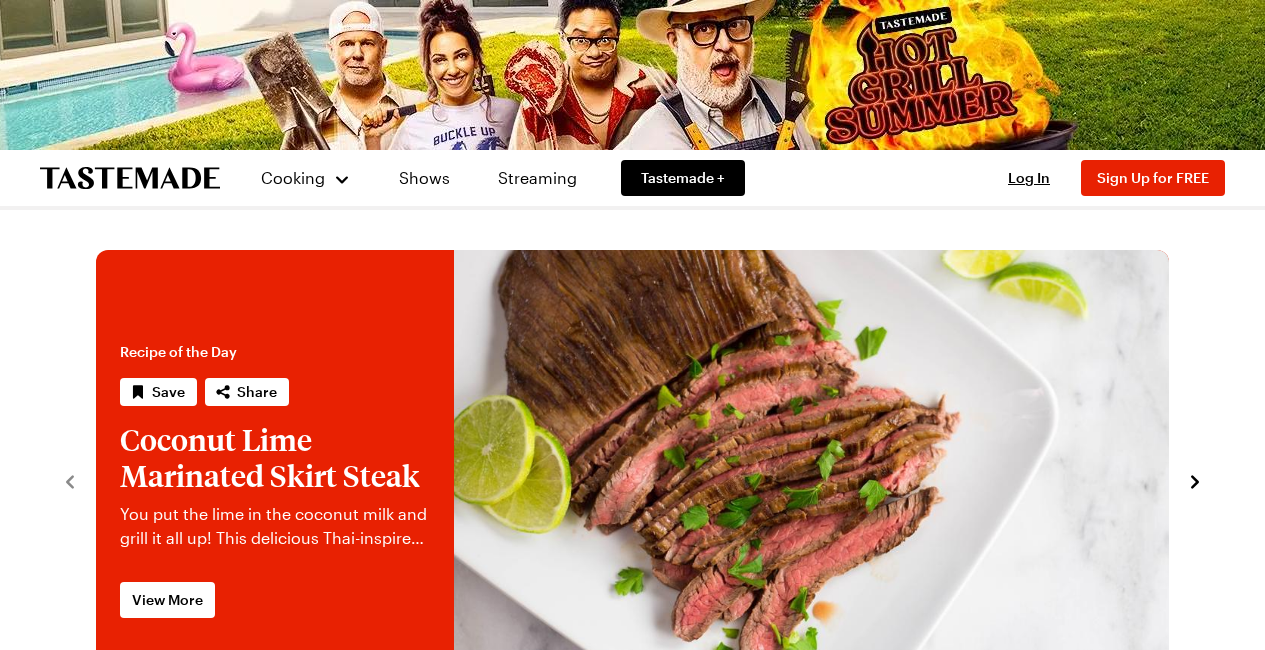 scroll, scrollTop: 0, scrollLeft: 0, axis: both 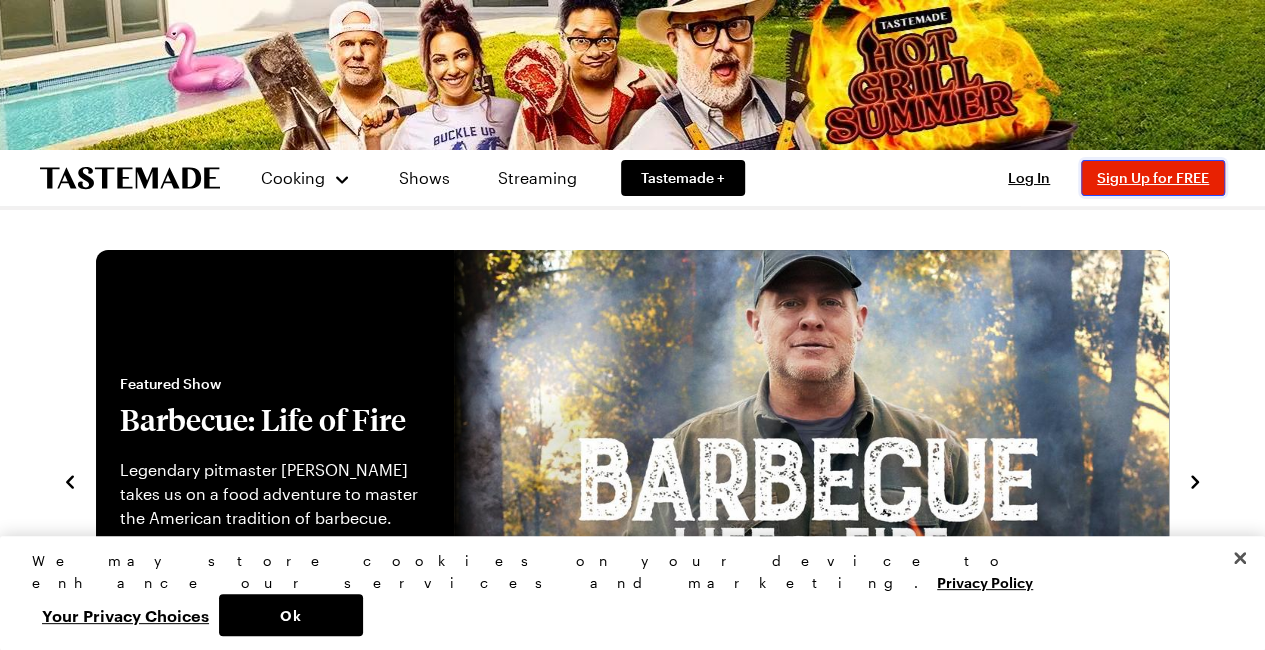 click on "Sign Up for FREE" at bounding box center [1153, 177] 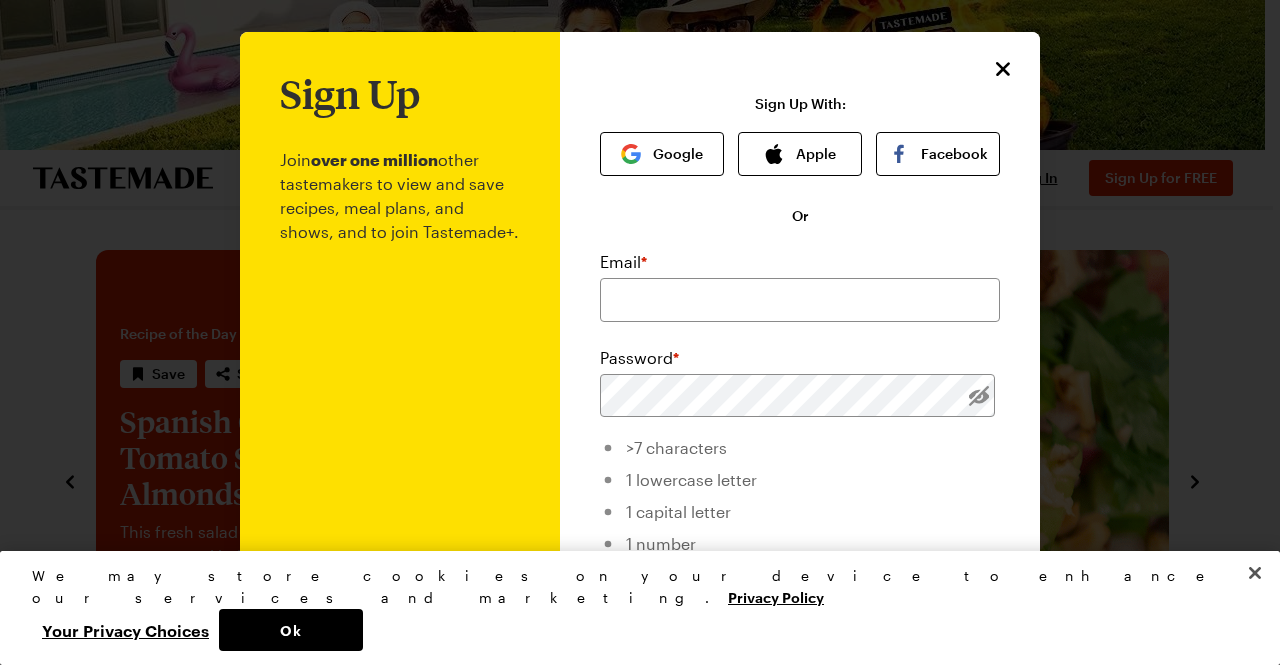 click on "Google" at bounding box center [662, 154] 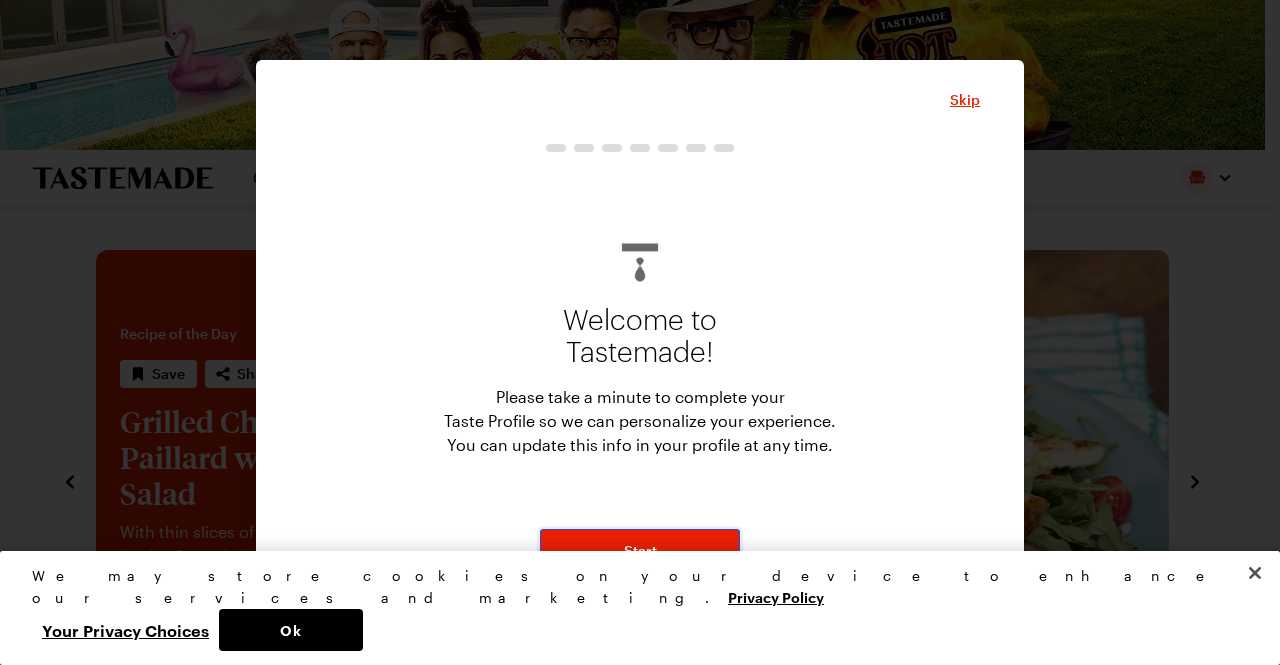 click on "Start" at bounding box center (640, 551) 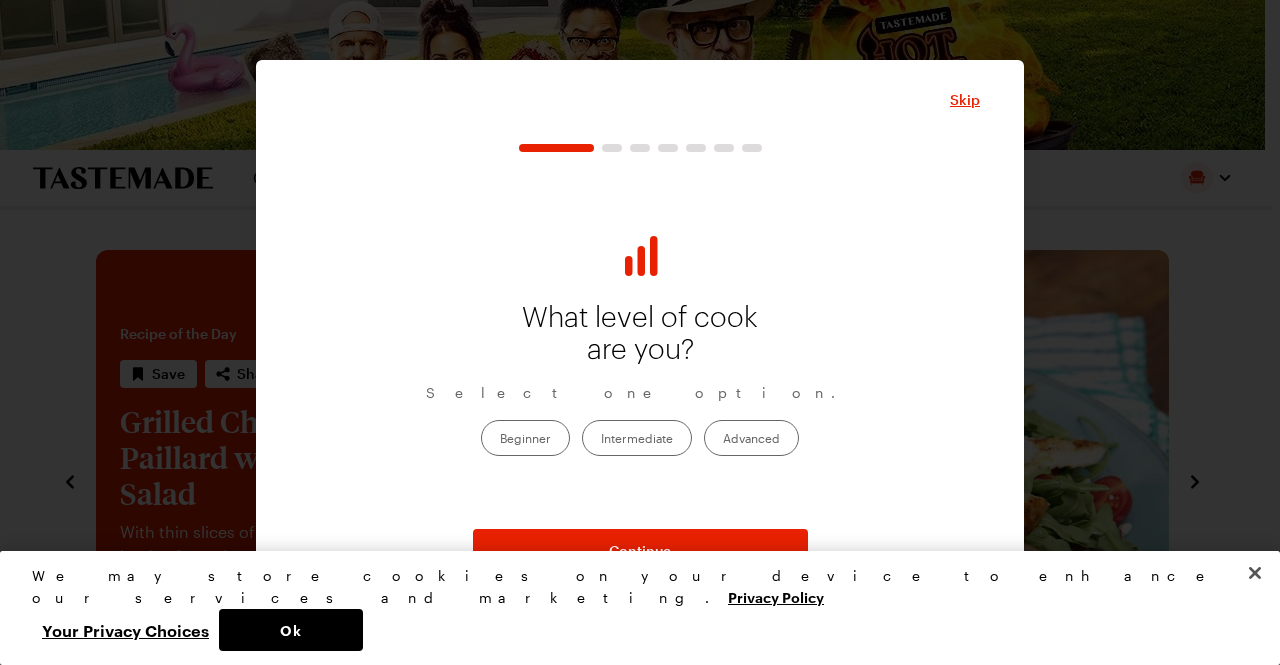 click on "Intermediate" at bounding box center (637, 438) 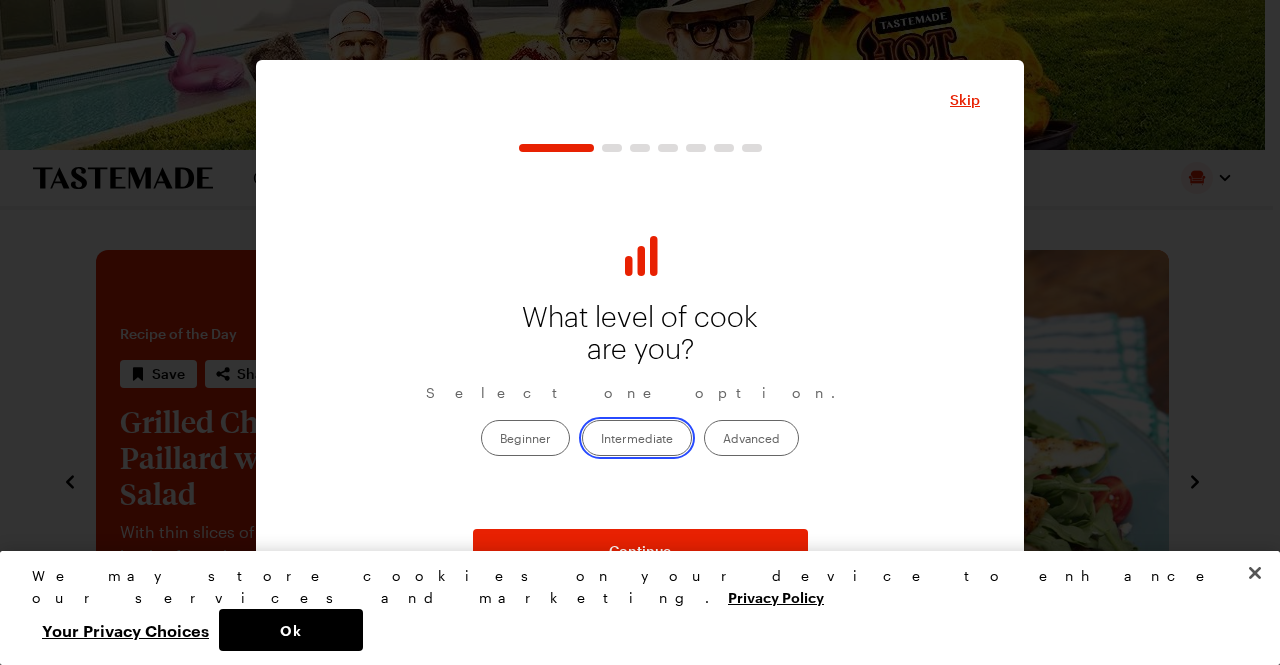 click on "Intermediate" at bounding box center [601, 439] 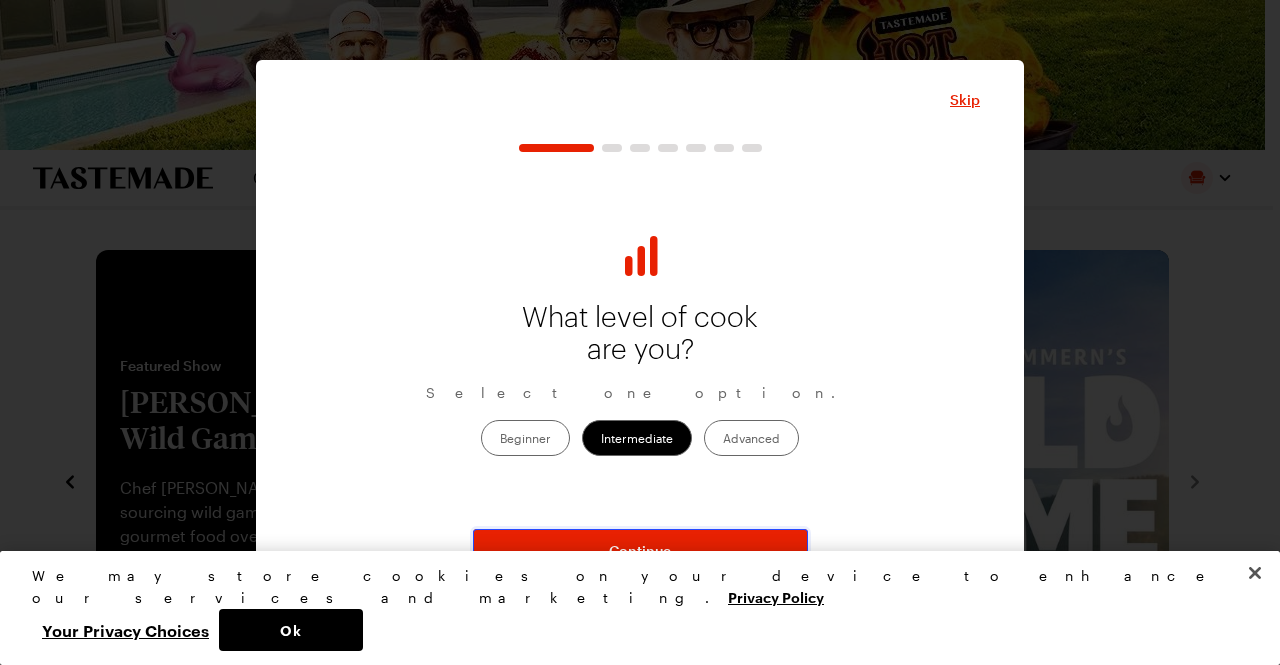 click on "Continue" at bounding box center (640, 551) 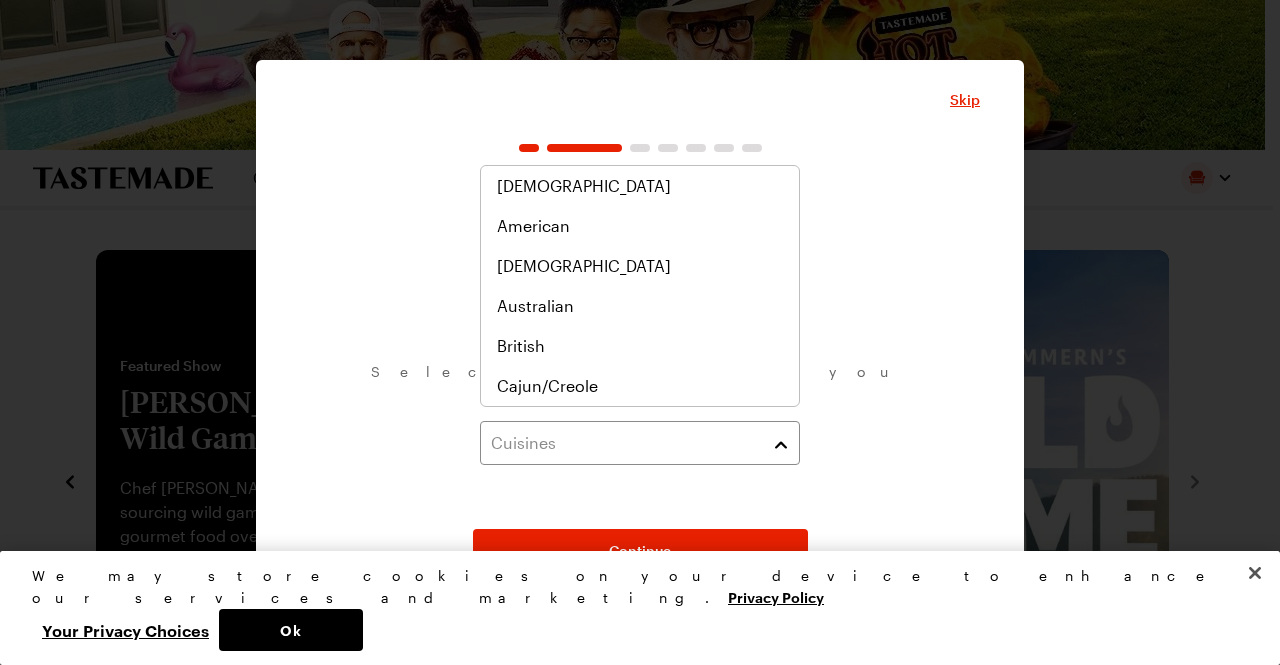click on "Cuisines" at bounding box center [640, 443] 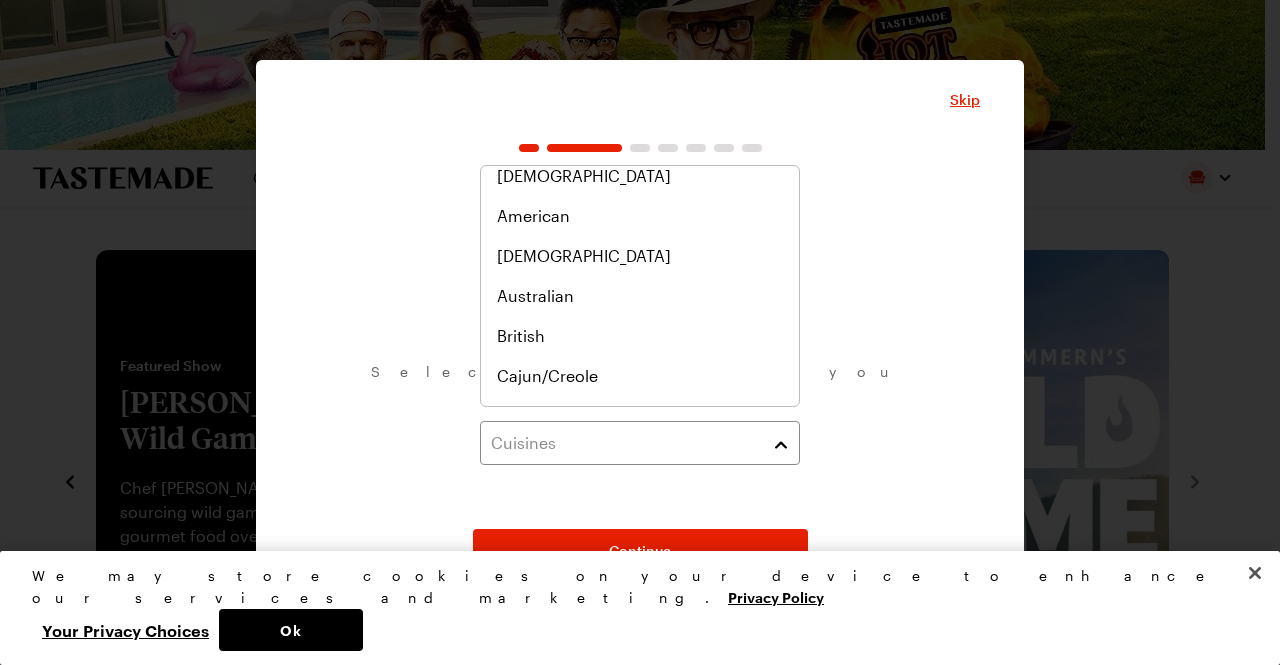 scroll, scrollTop: 0, scrollLeft: 0, axis: both 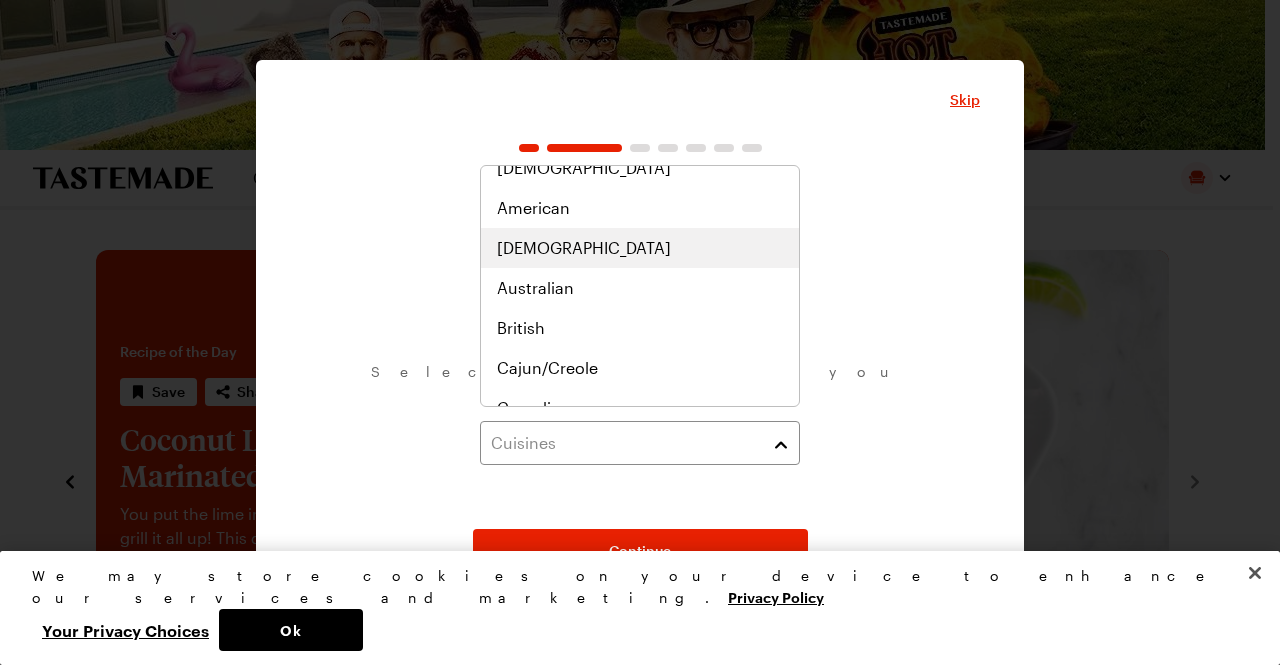 click on "[DEMOGRAPHIC_DATA]" at bounding box center (640, 248) 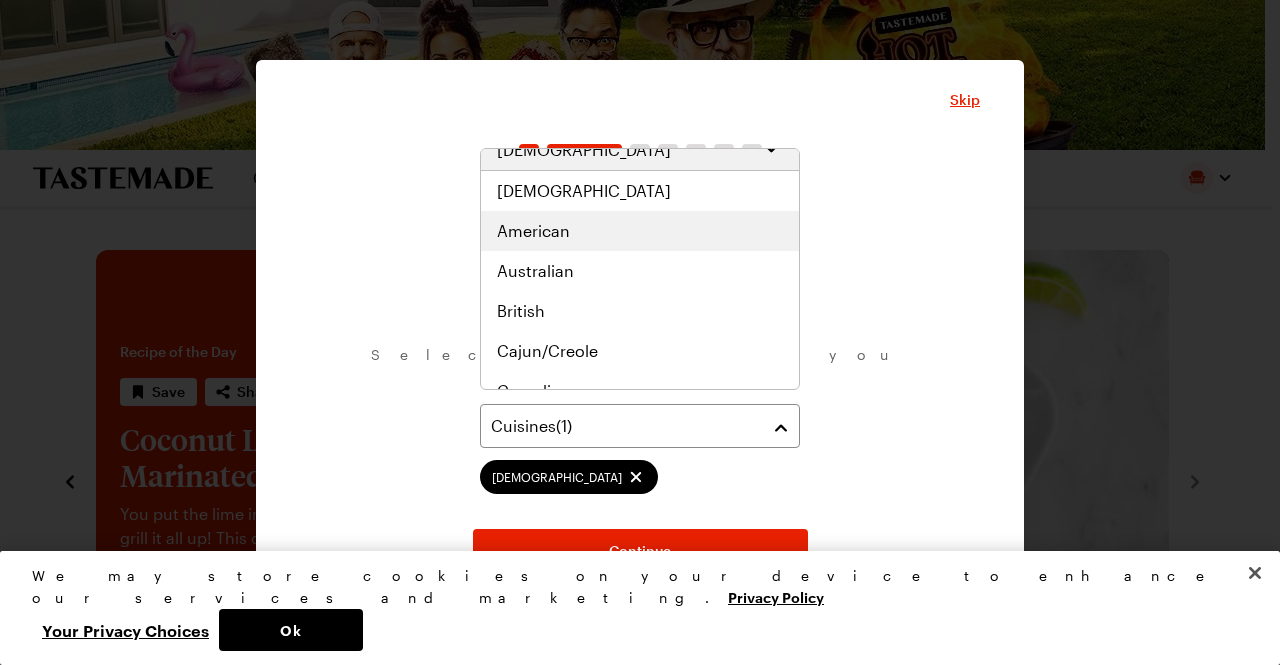 scroll, scrollTop: 0, scrollLeft: 0, axis: both 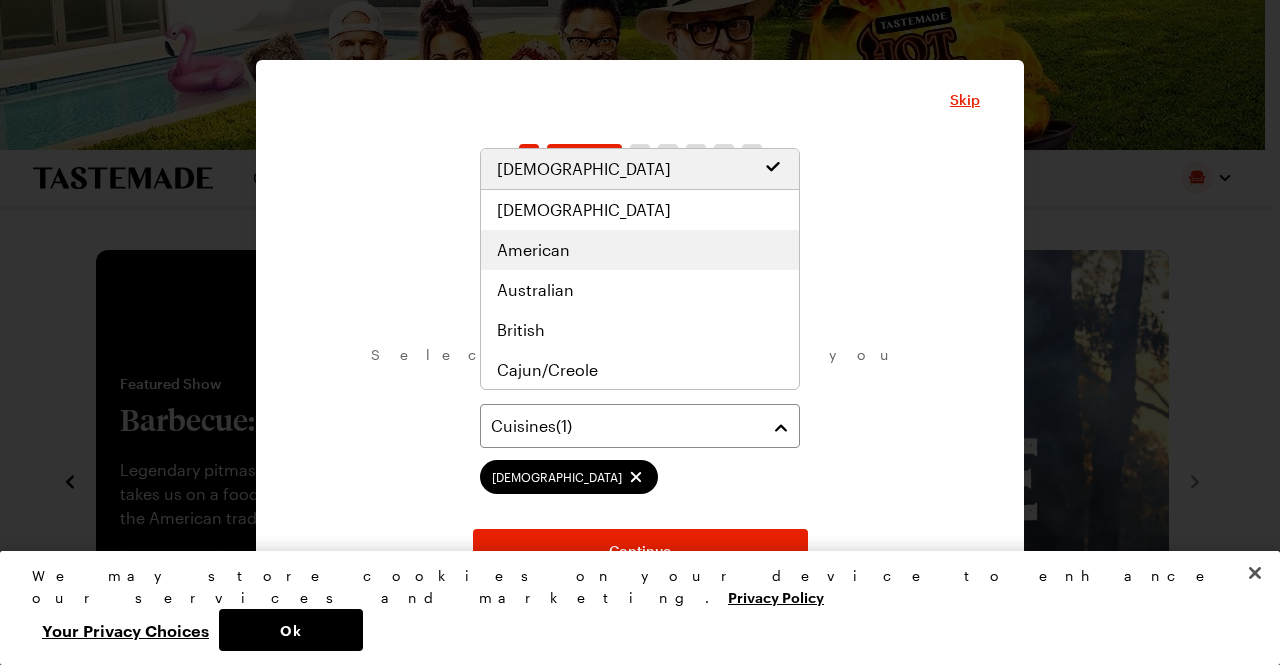 click on "American" at bounding box center [533, 250] 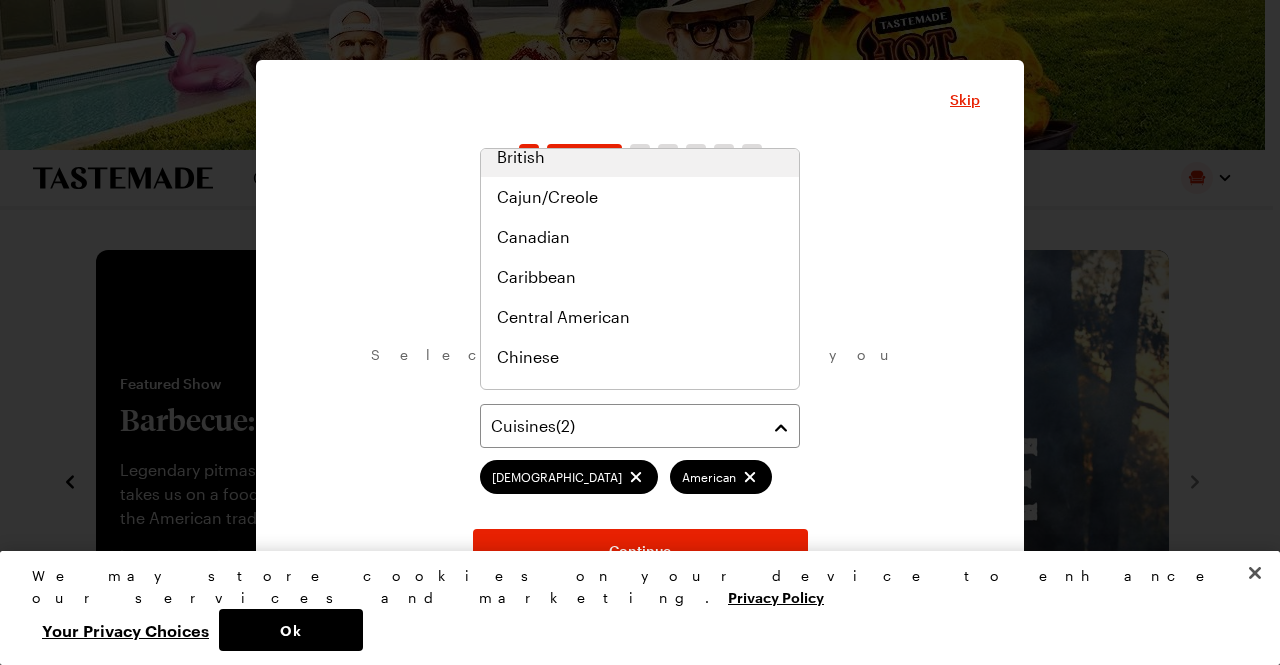scroll, scrollTop: 200, scrollLeft: 0, axis: vertical 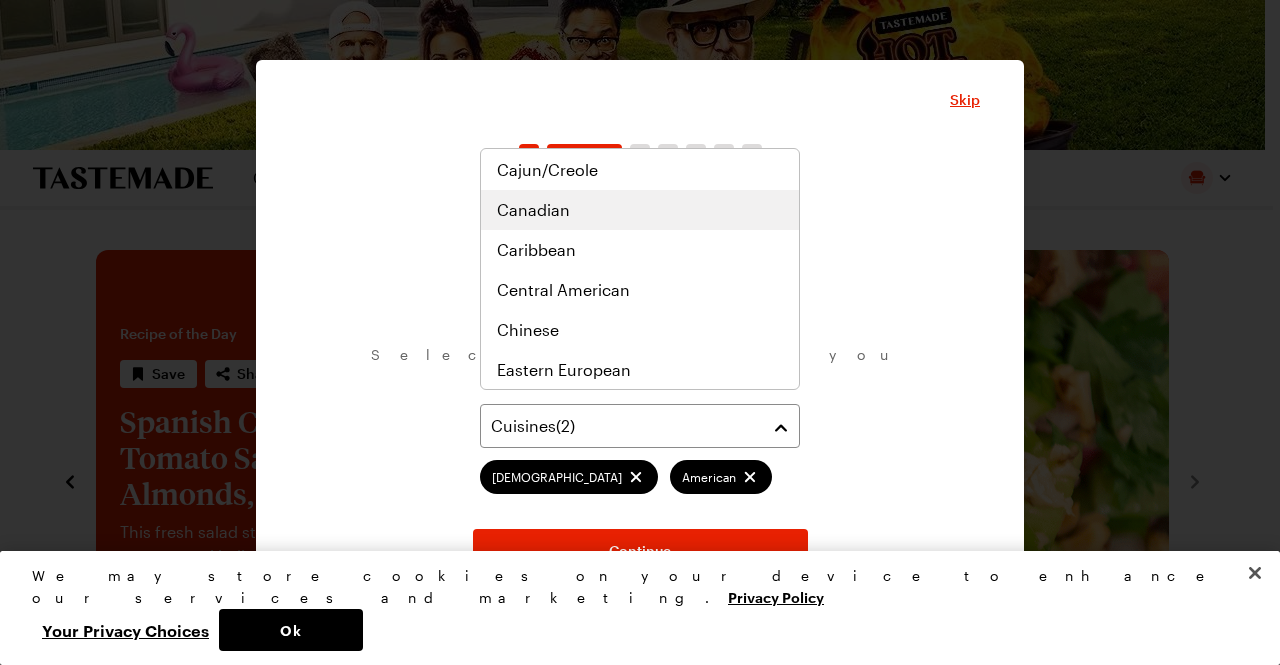 click on "Canadian" at bounding box center [640, 210] 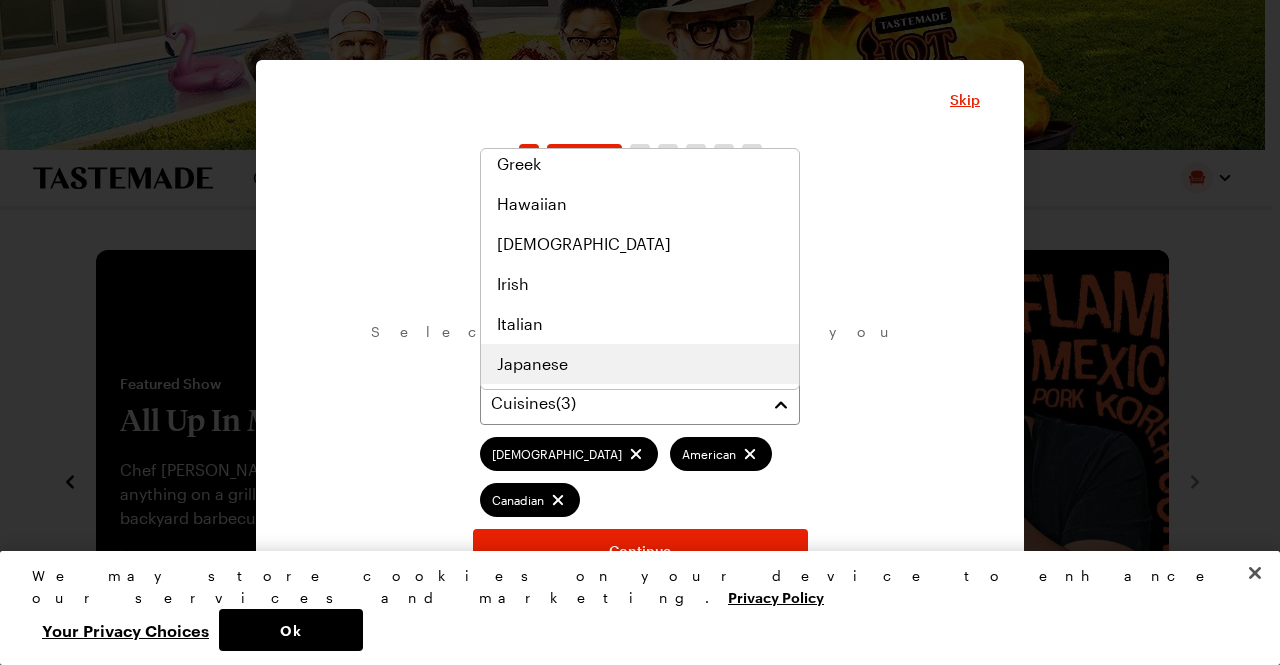 scroll, scrollTop: 540, scrollLeft: 0, axis: vertical 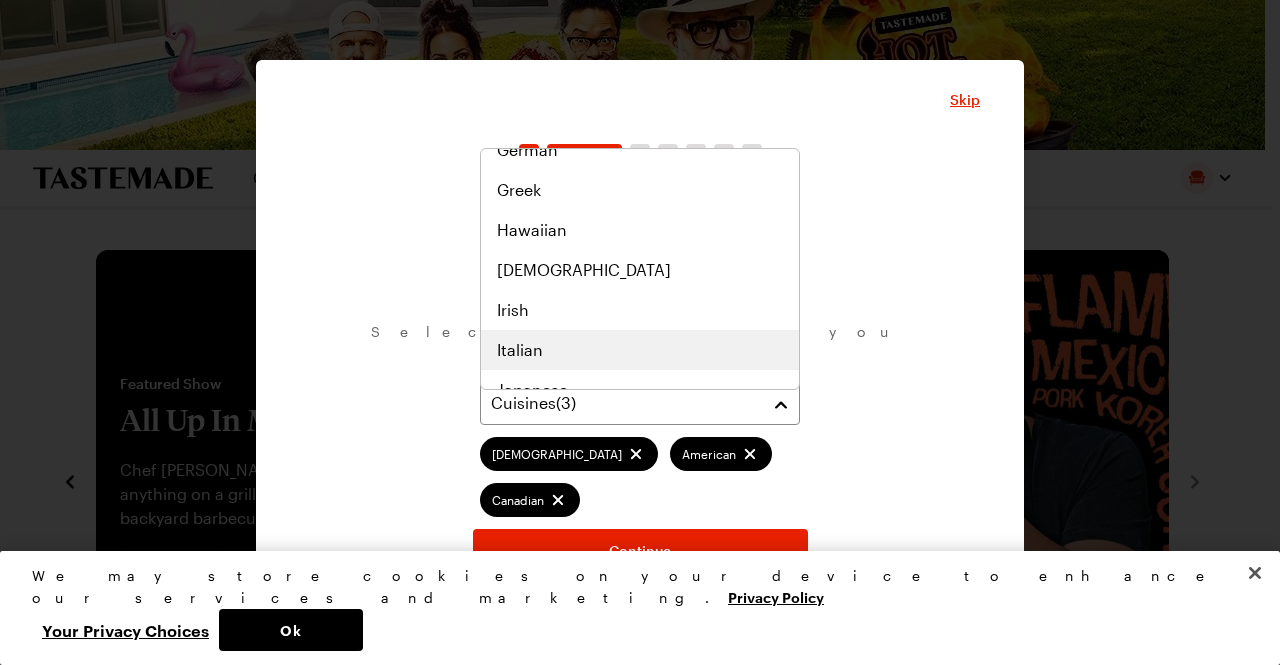 click on "Italian" at bounding box center (640, 350) 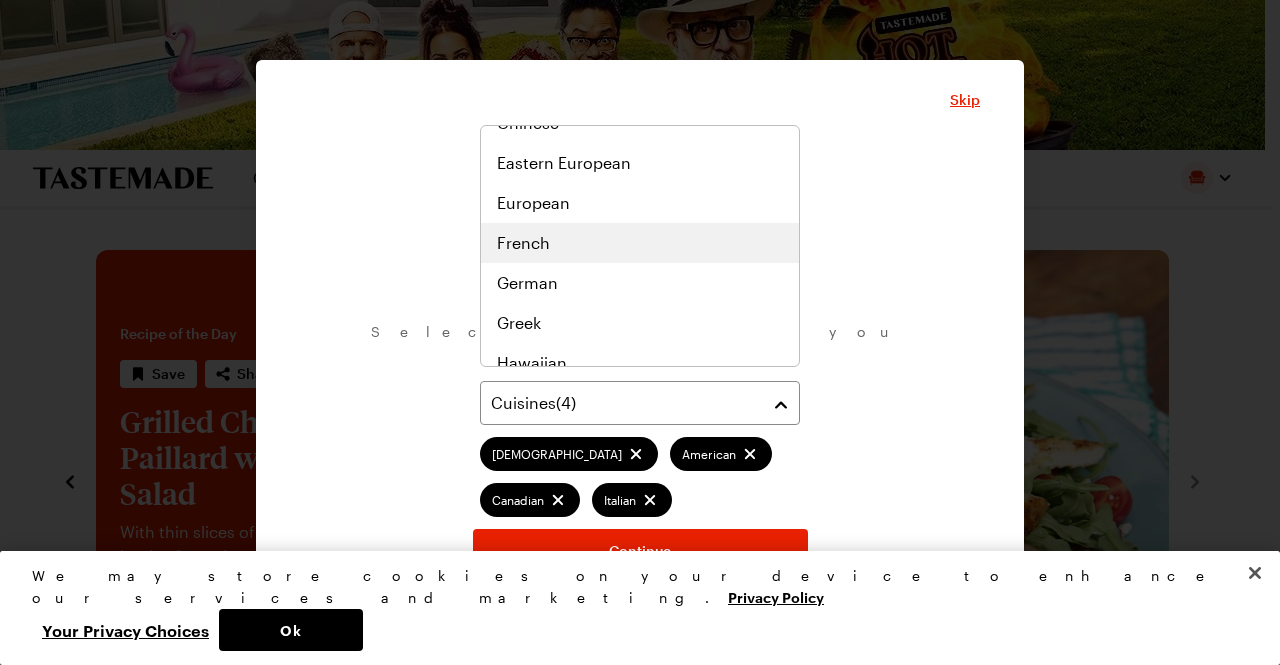 scroll, scrollTop: 400, scrollLeft: 0, axis: vertical 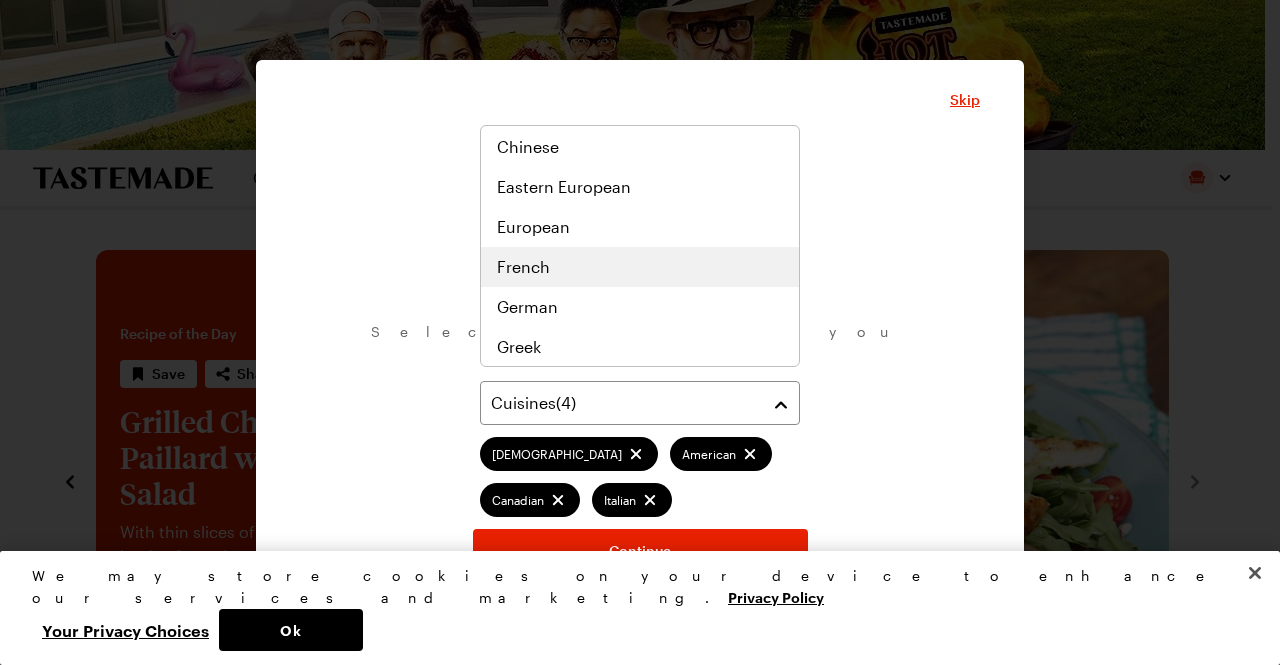 click on "French" at bounding box center [523, 267] 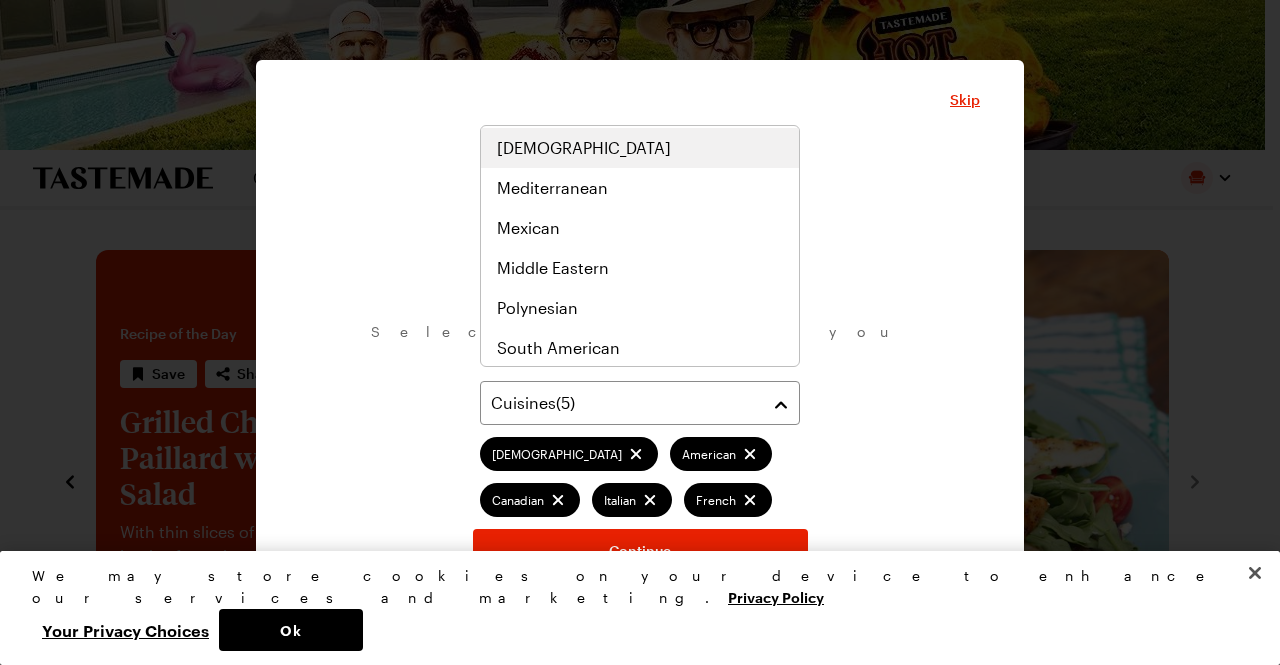 scroll, scrollTop: 840, scrollLeft: 0, axis: vertical 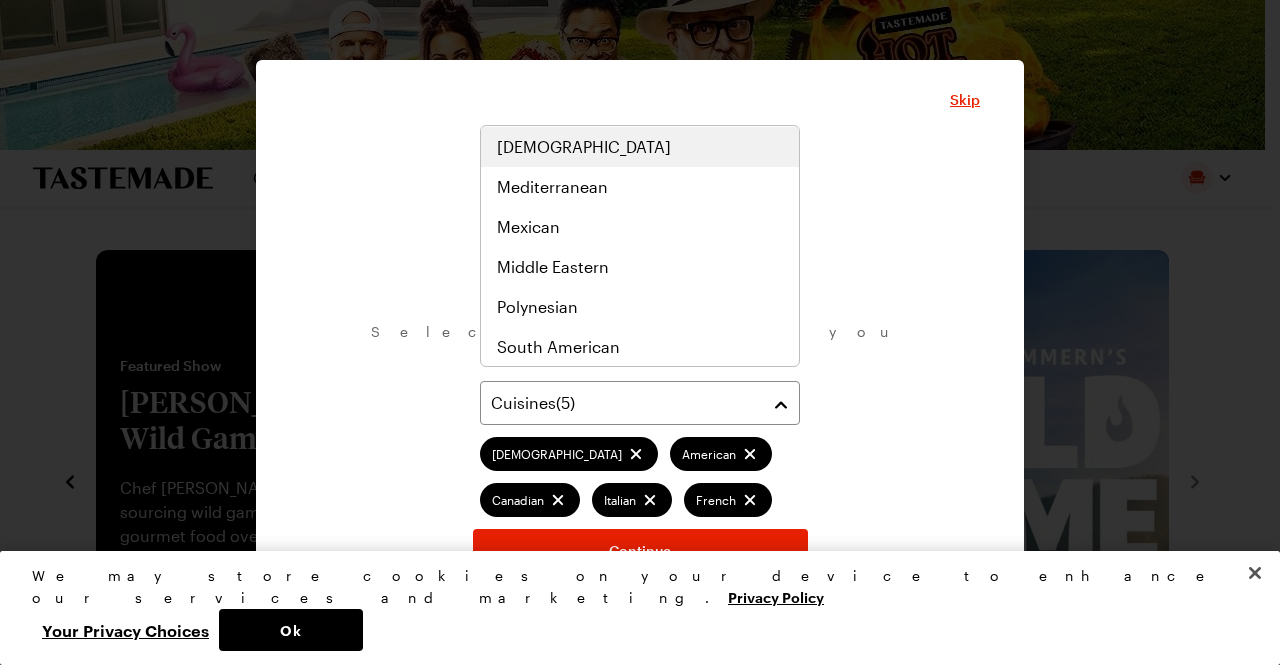click on "[DEMOGRAPHIC_DATA]" at bounding box center [640, 147] 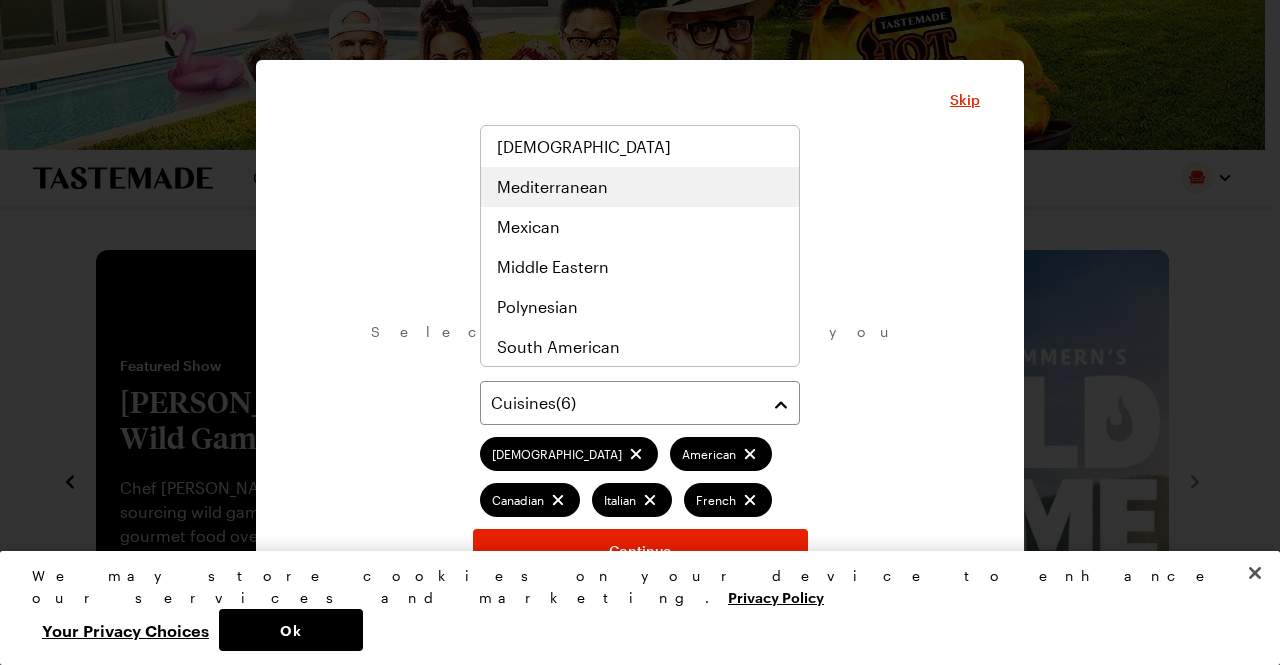 scroll, scrollTop: 880, scrollLeft: 0, axis: vertical 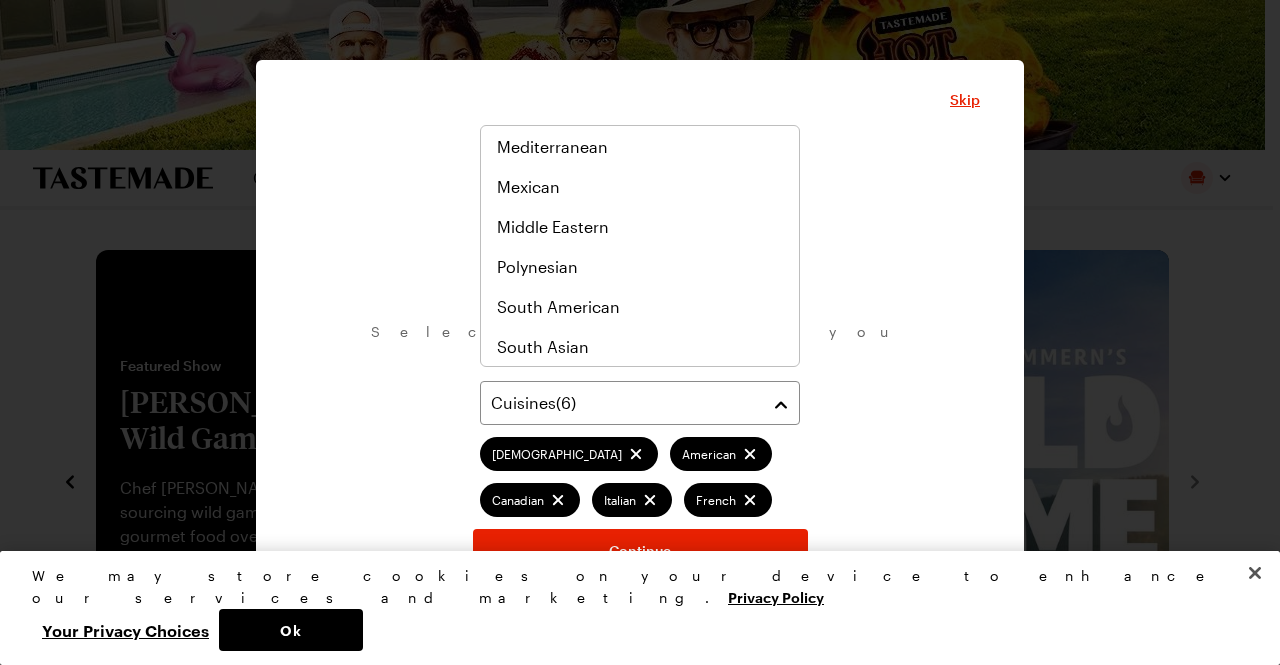 click on "What are your favorite cuisines? Select as many as you like. Cuisines  ( 6 ) [DEMOGRAPHIC_DATA] Canadian Italian [DEMOGRAPHIC_DATA] Continue" at bounding box center [640, 359] 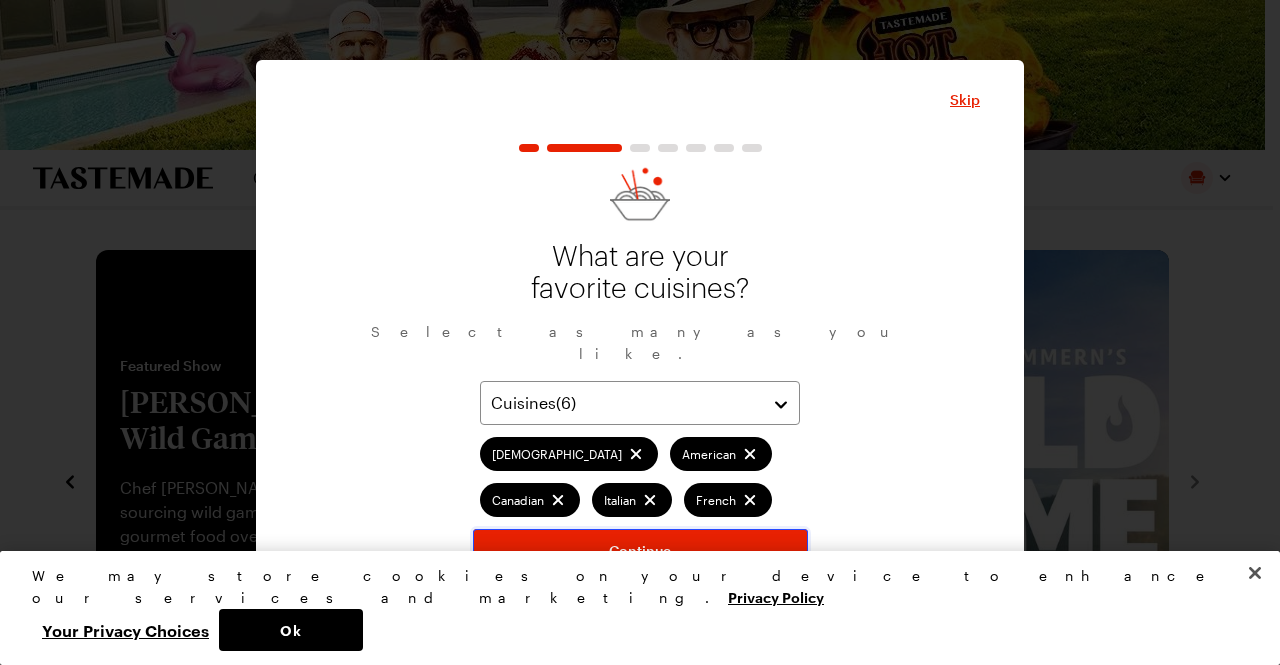 click on "Continue" at bounding box center [640, 551] 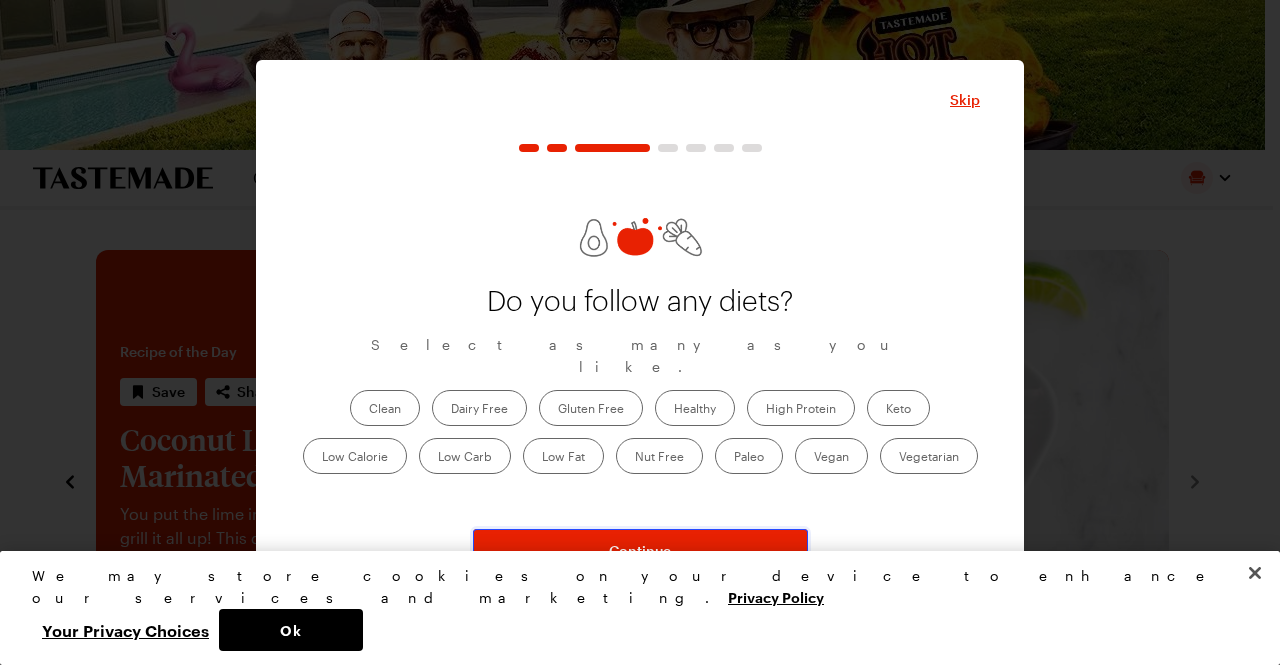click on "Continue" at bounding box center (640, 551) 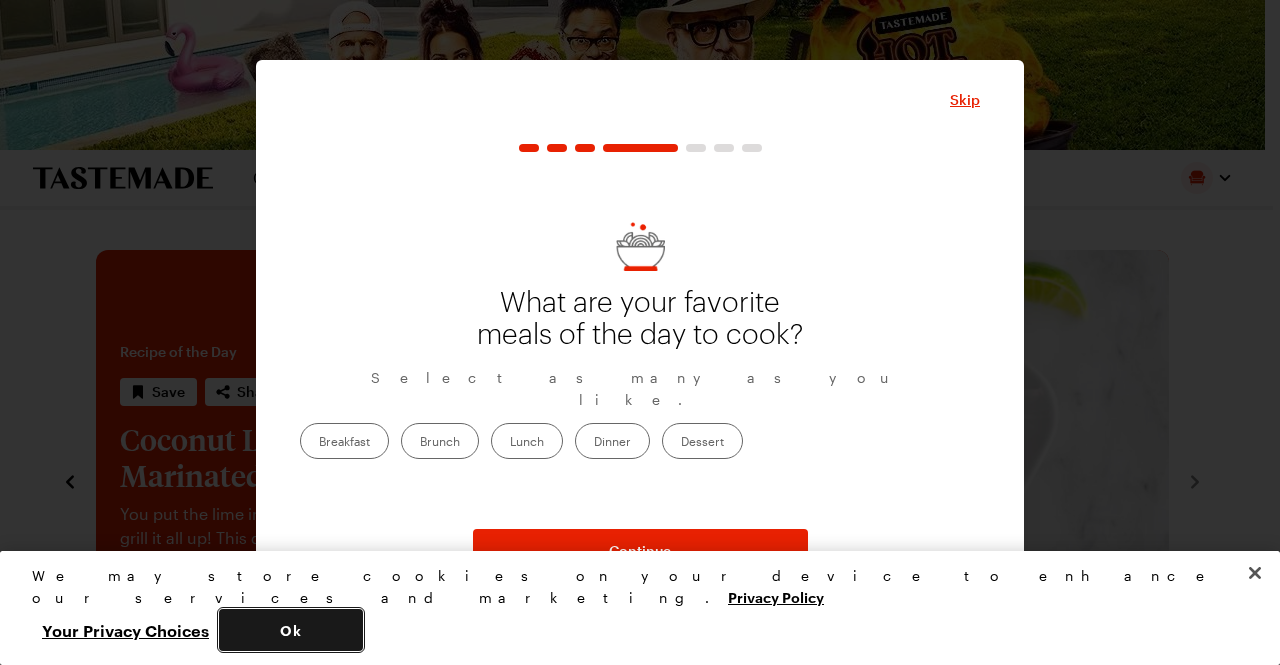 click on "Ok" at bounding box center [291, 630] 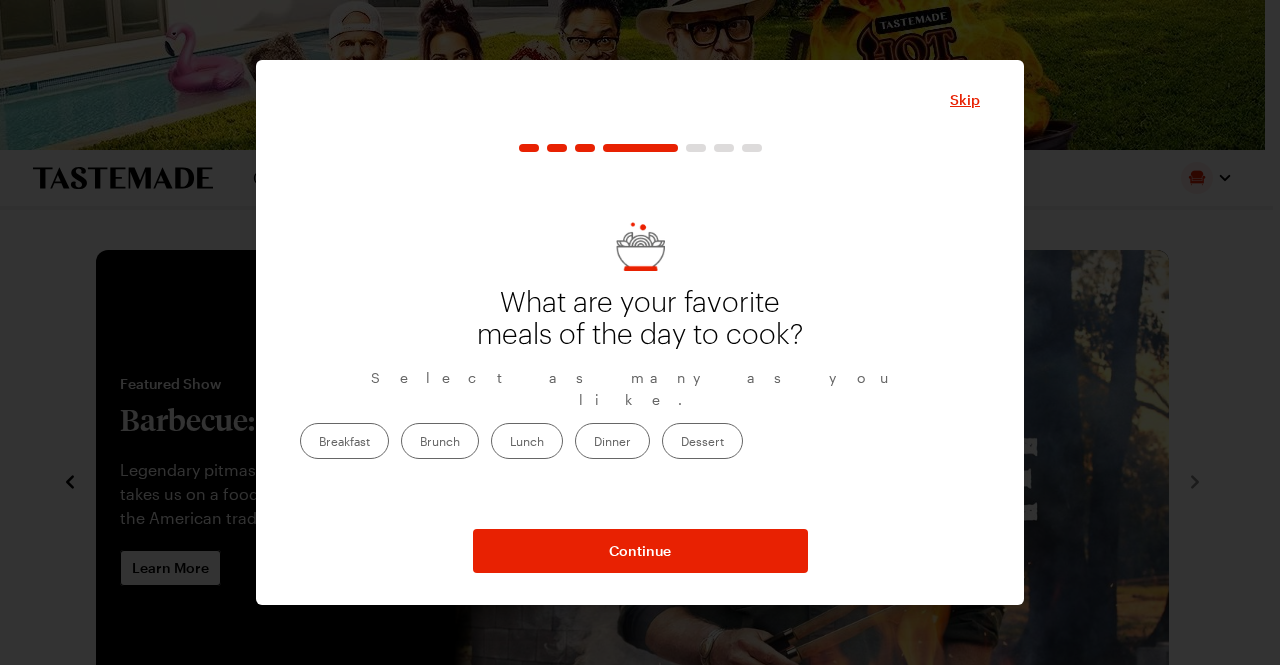 click on "Dinner" at bounding box center [612, 441] 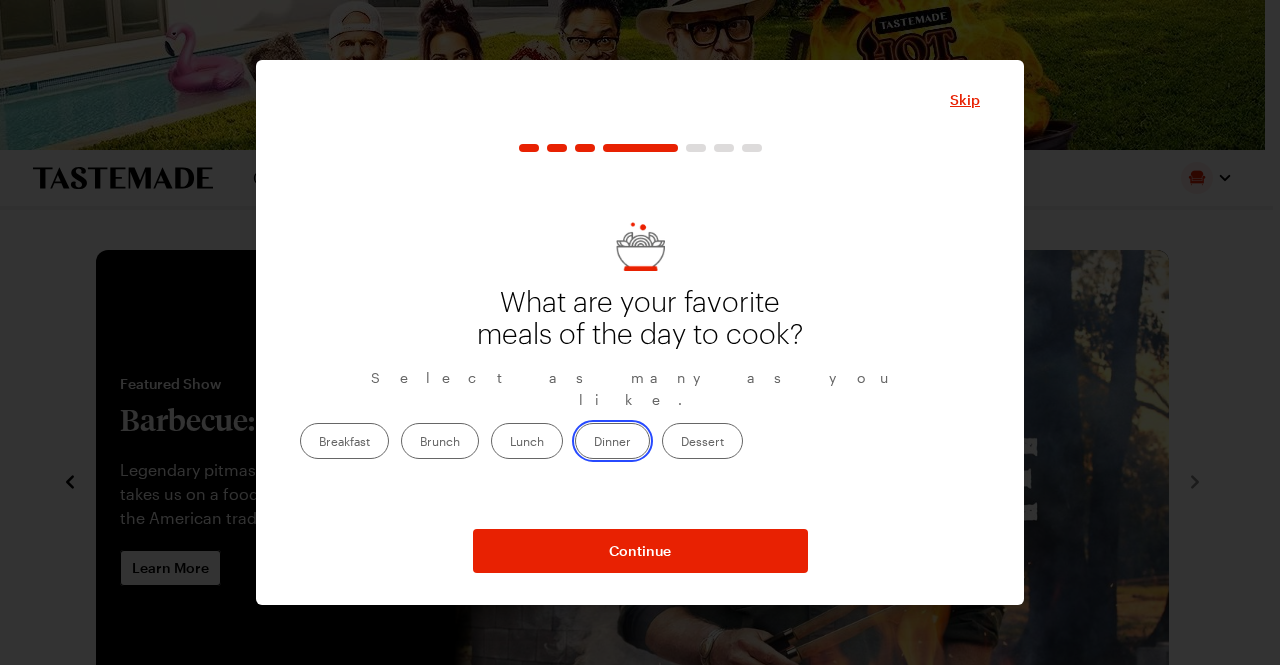 click on "Dinner" at bounding box center (594, 443) 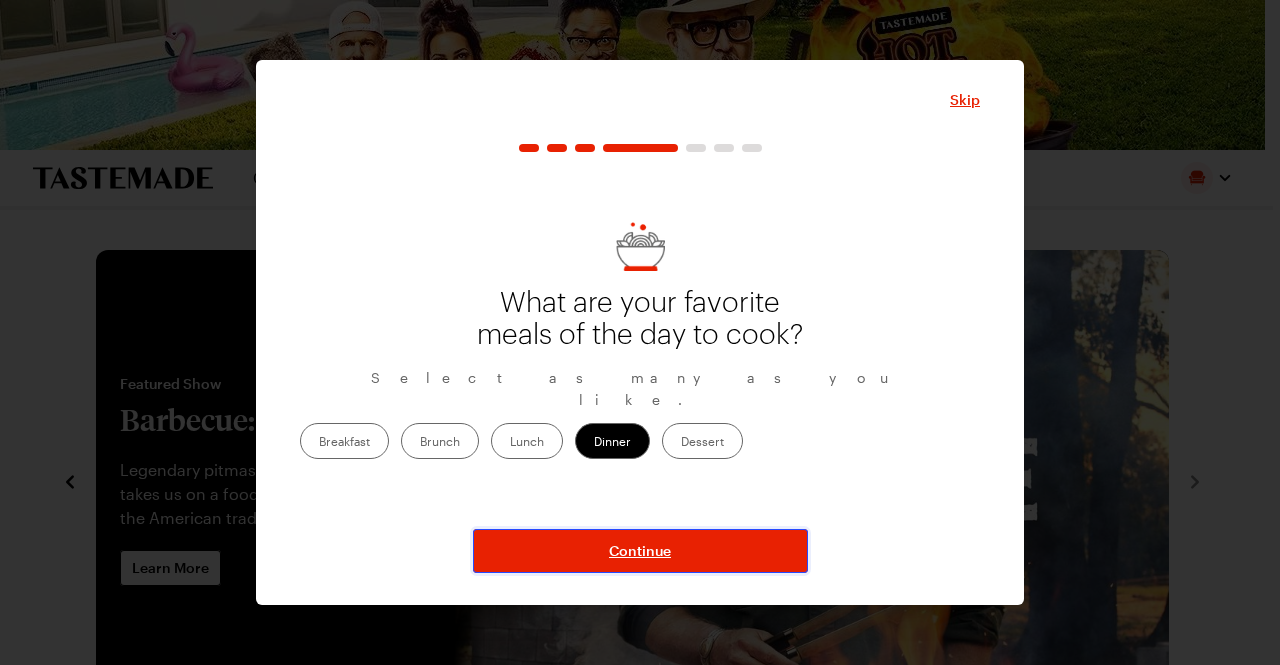 click on "Continue" at bounding box center [640, 551] 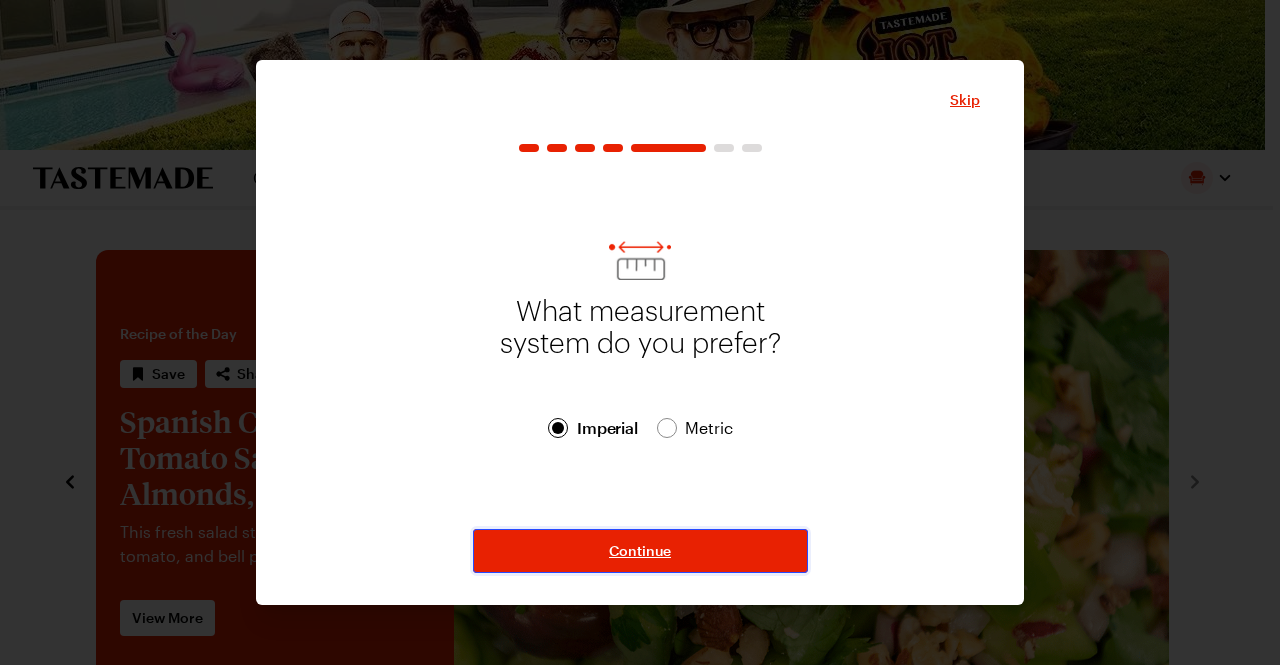 click on "Continue" at bounding box center [640, 551] 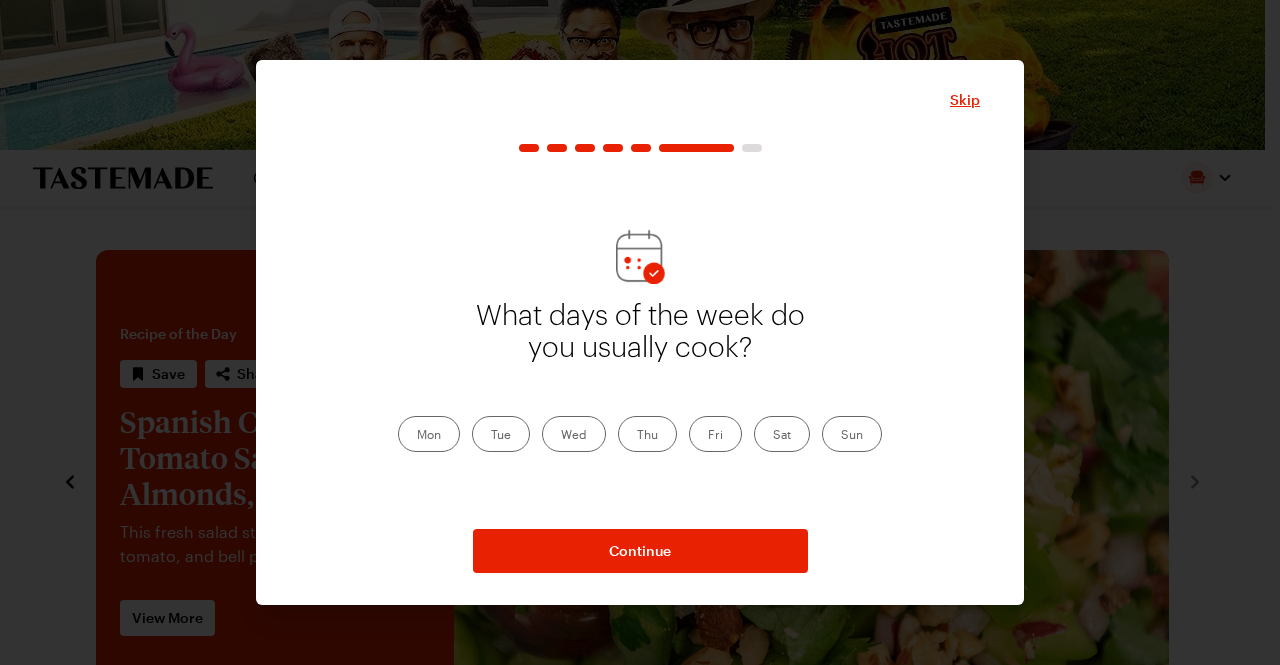 click on "Mon" at bounding box center [429, 434] 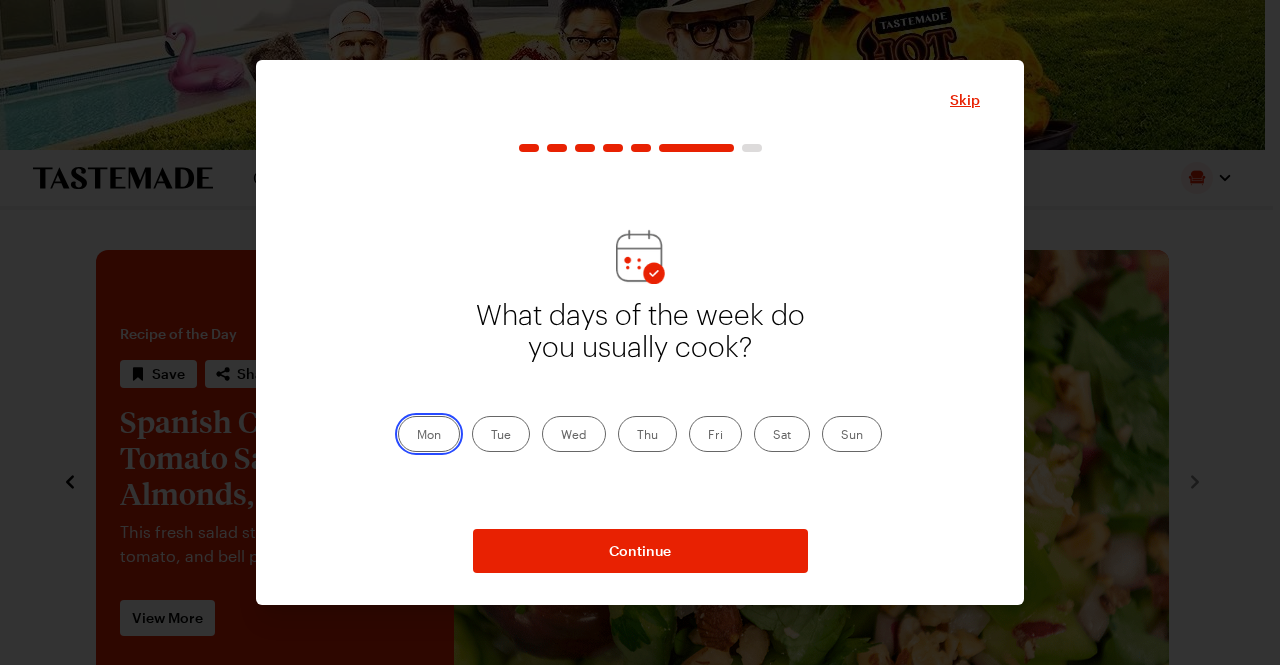 click on "Mon" at bounding box center (417, 436) 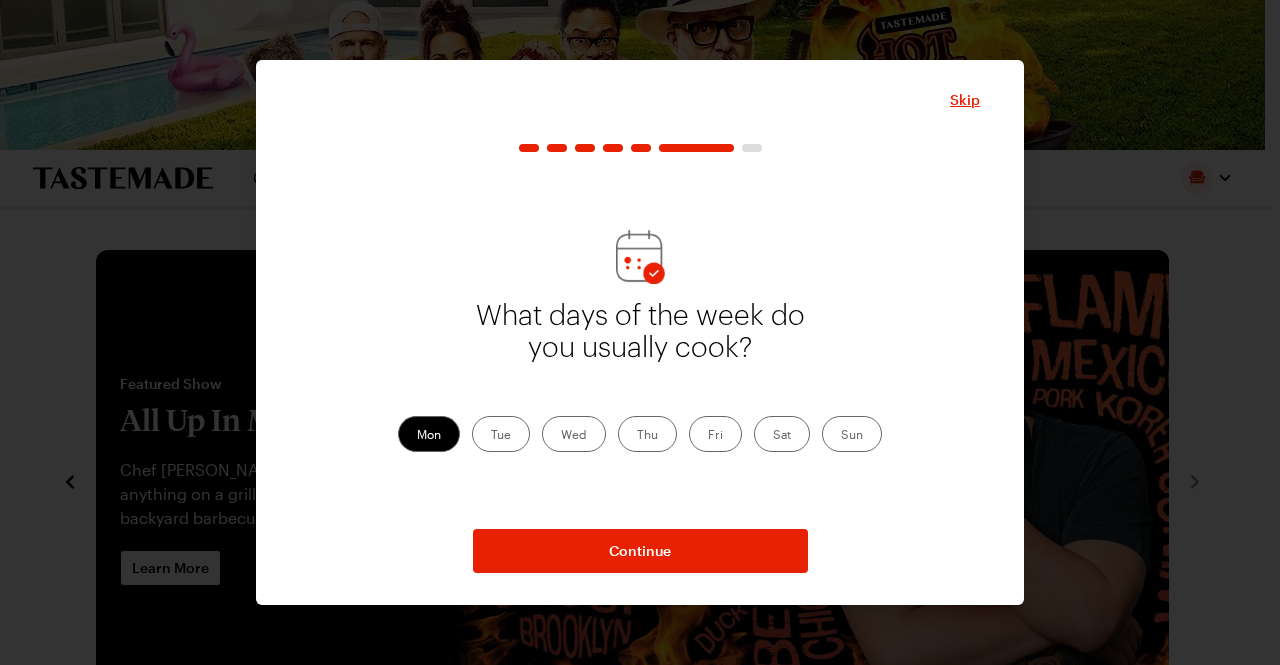 click on "Tue" at bounding box center (501, 434) 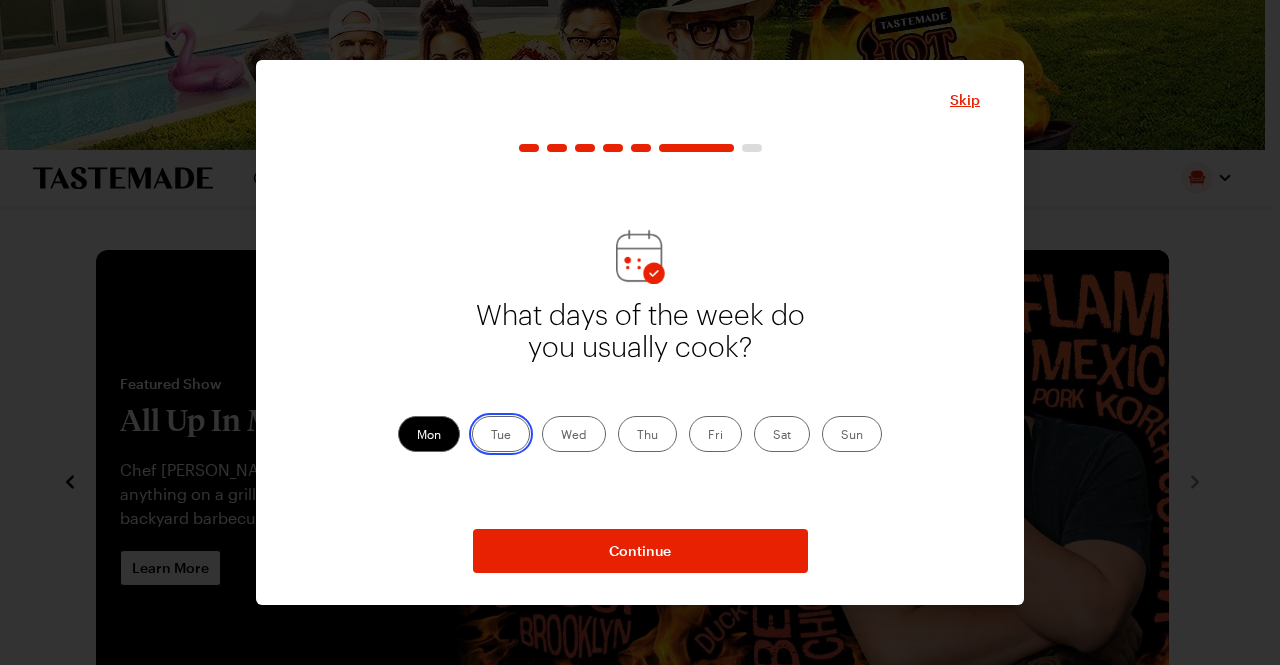 click on "Tue" at bounding box center (491, 436) 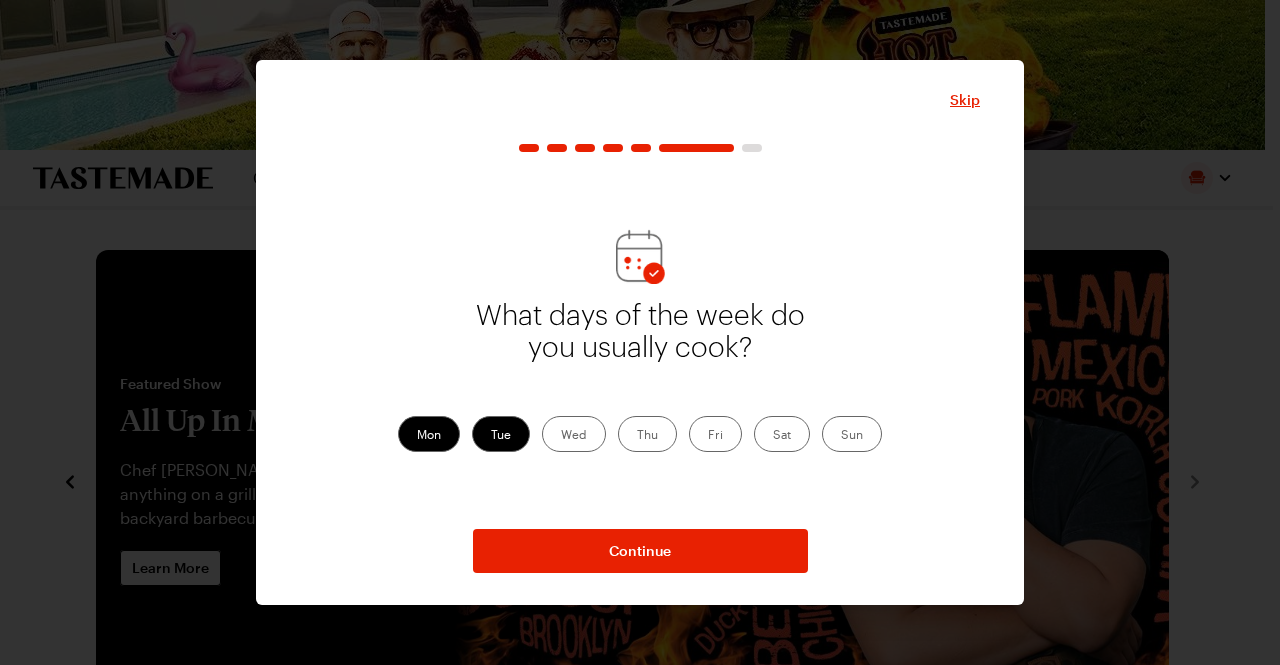 click on "Wed" at bounding box center (574, 434) 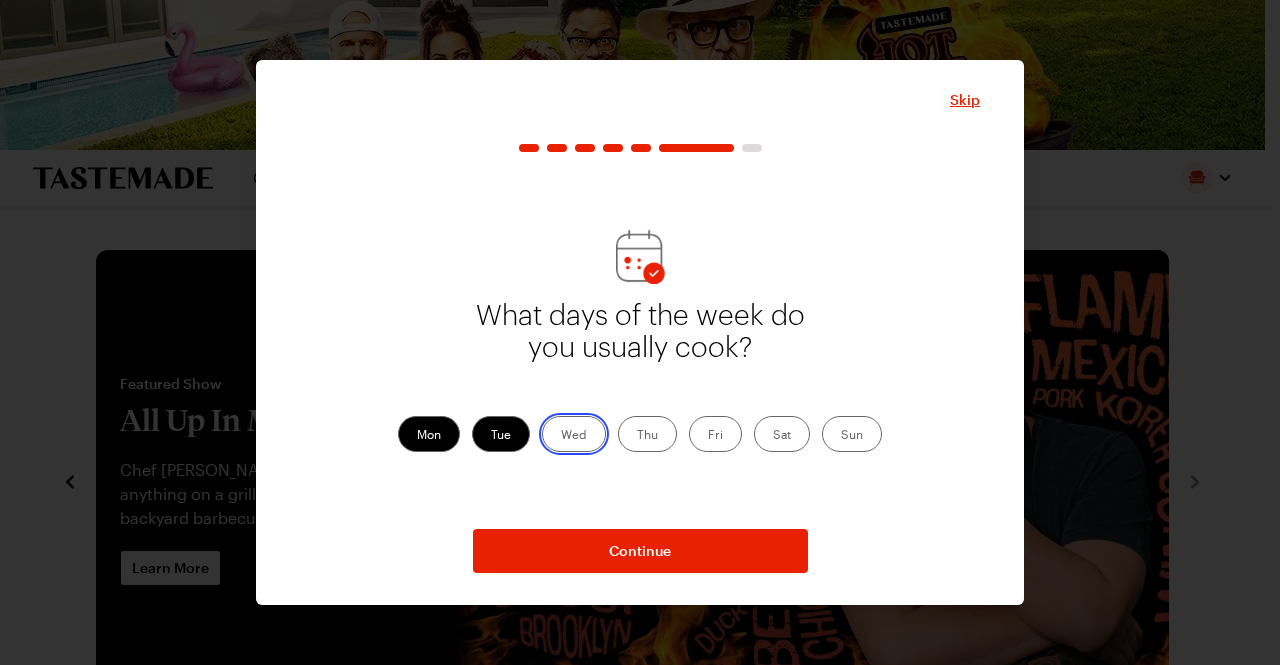 click on "Wed" at bounding box center (561, 436) 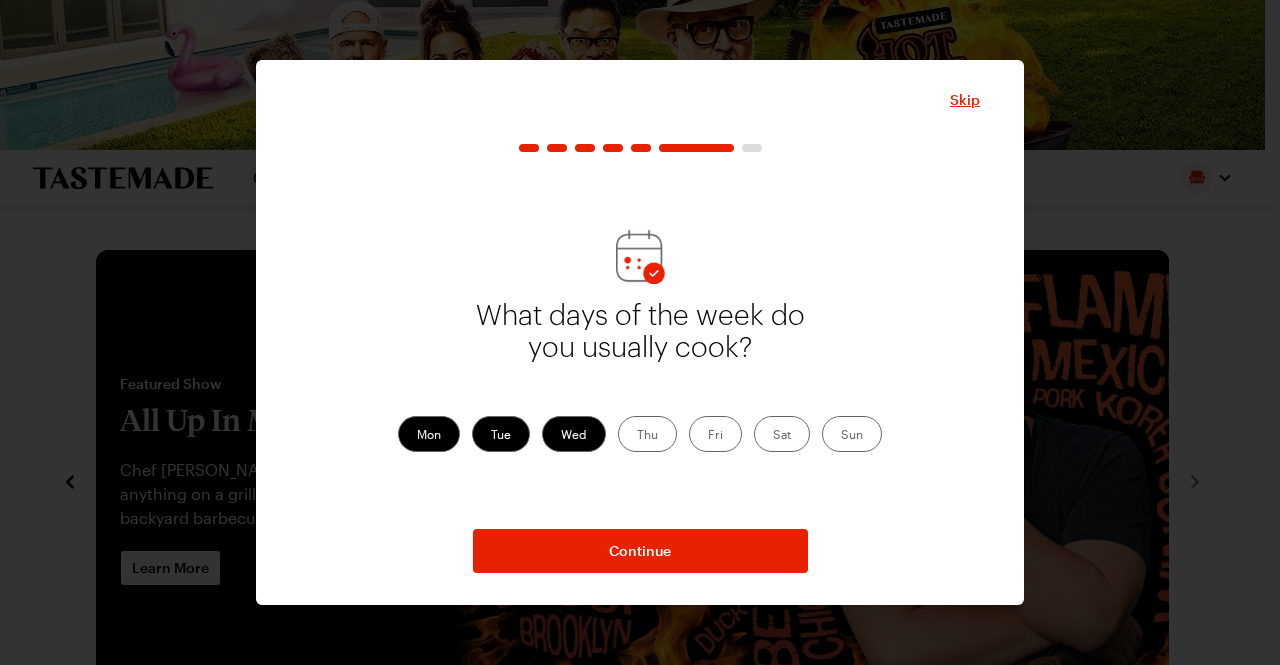 click on "Thu" at bounding box center (647, 434) 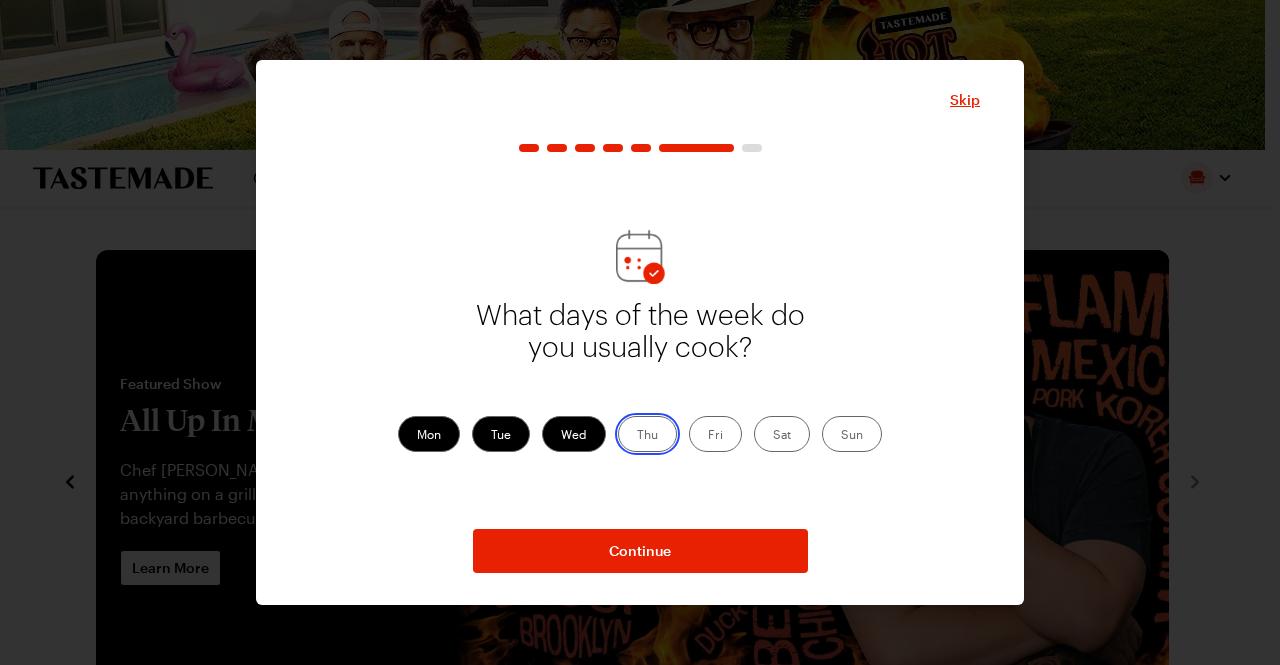 click on "Thu" at bounding box center [637, 436] 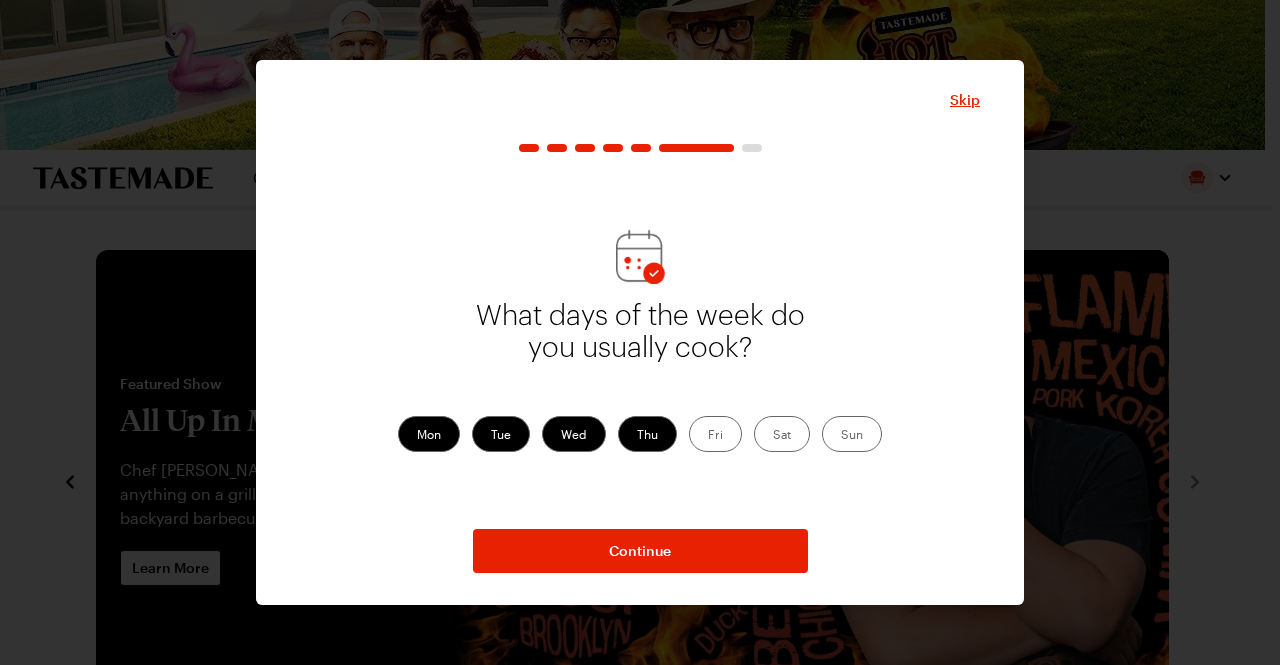 click on "Fri" at bounding box center [715, 434] 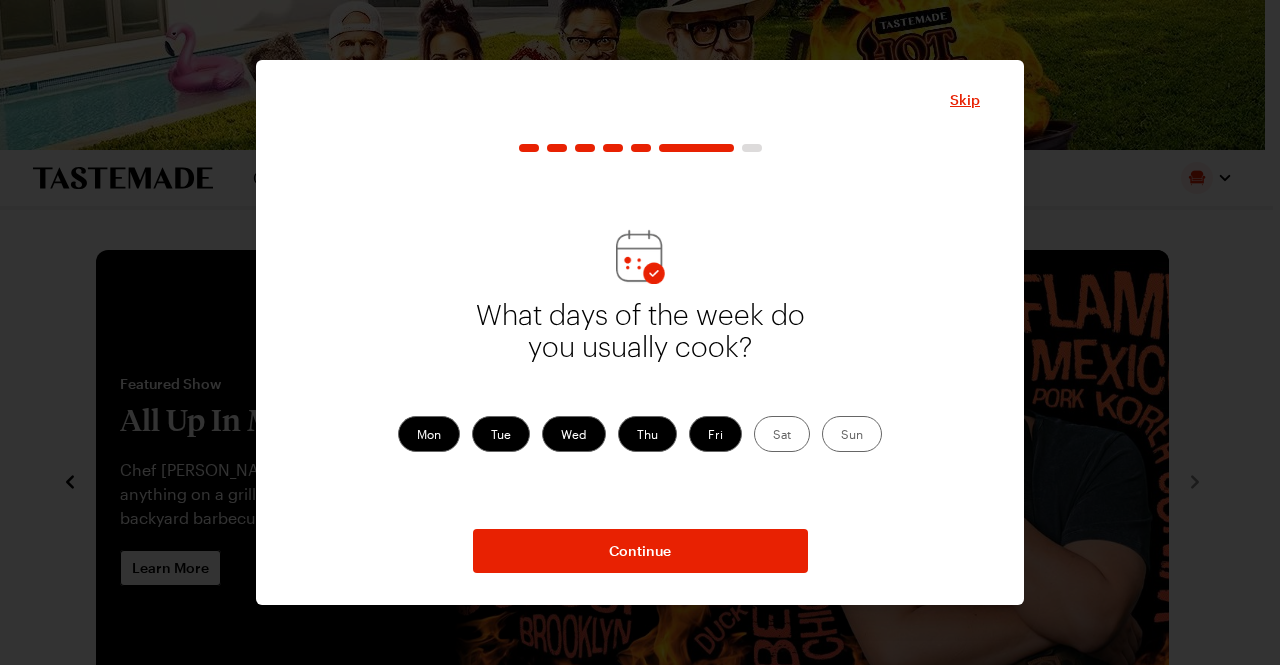 click on "Sat" at bounding box center [782, 434] 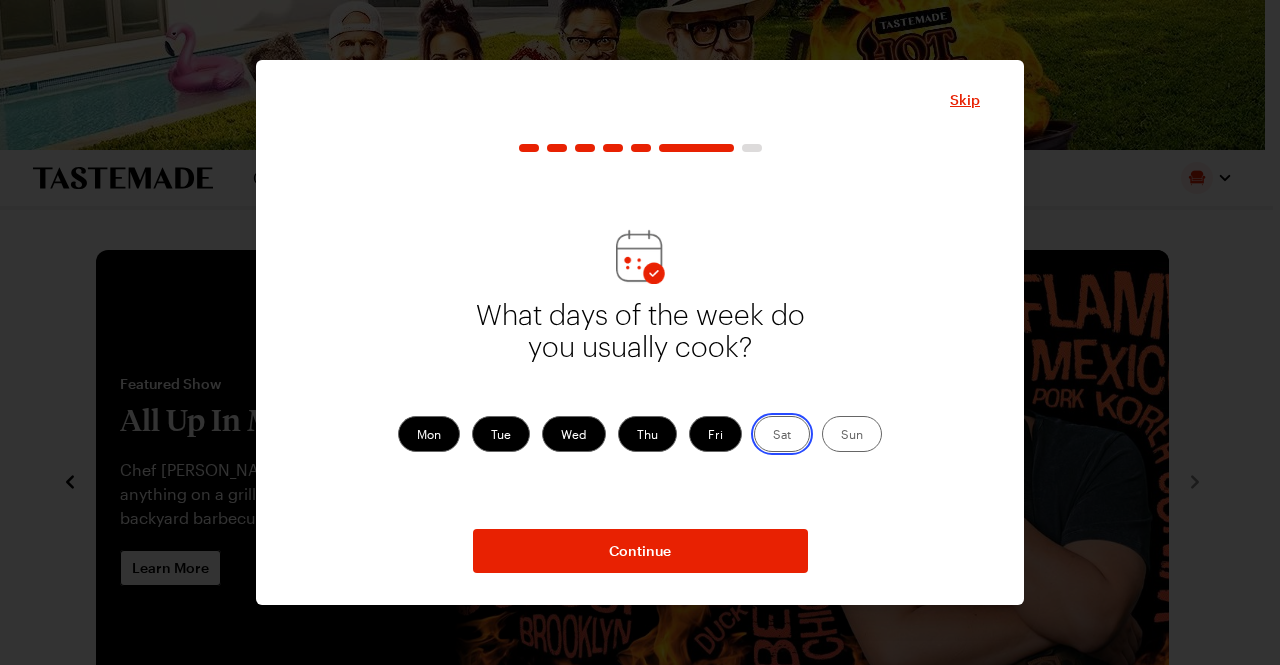 click on "Sat" at bounding box center (773, 436) 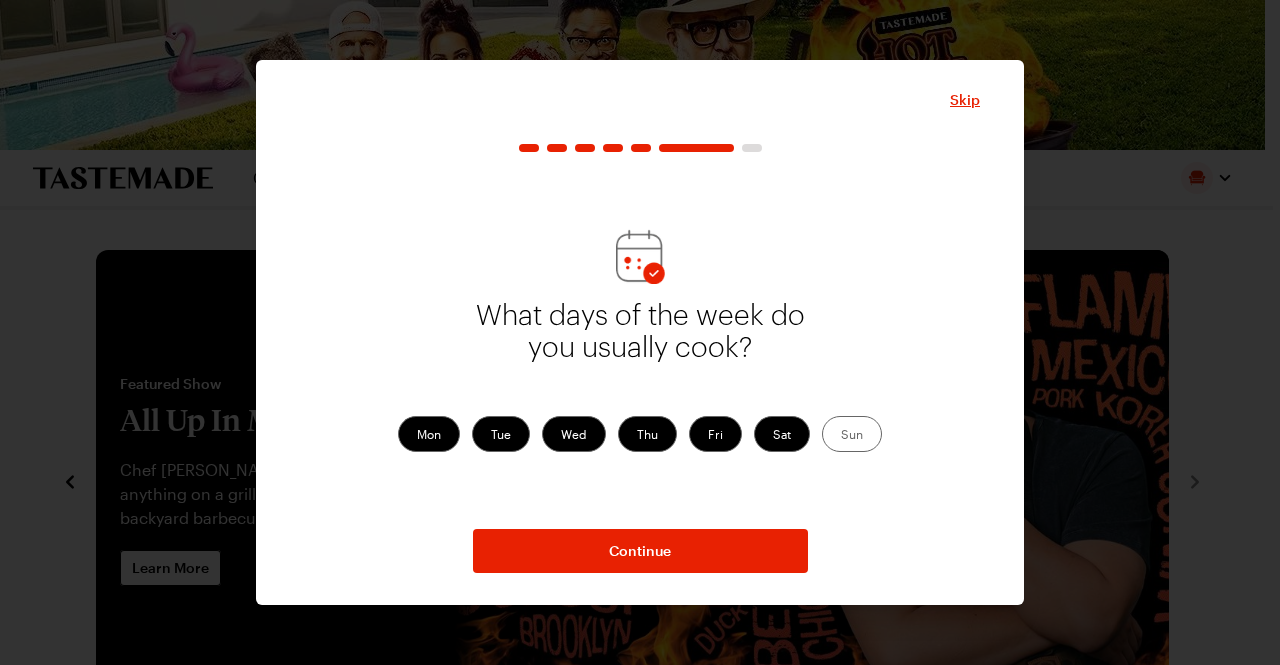 click on "Sun" at bounding box center [852, 434] 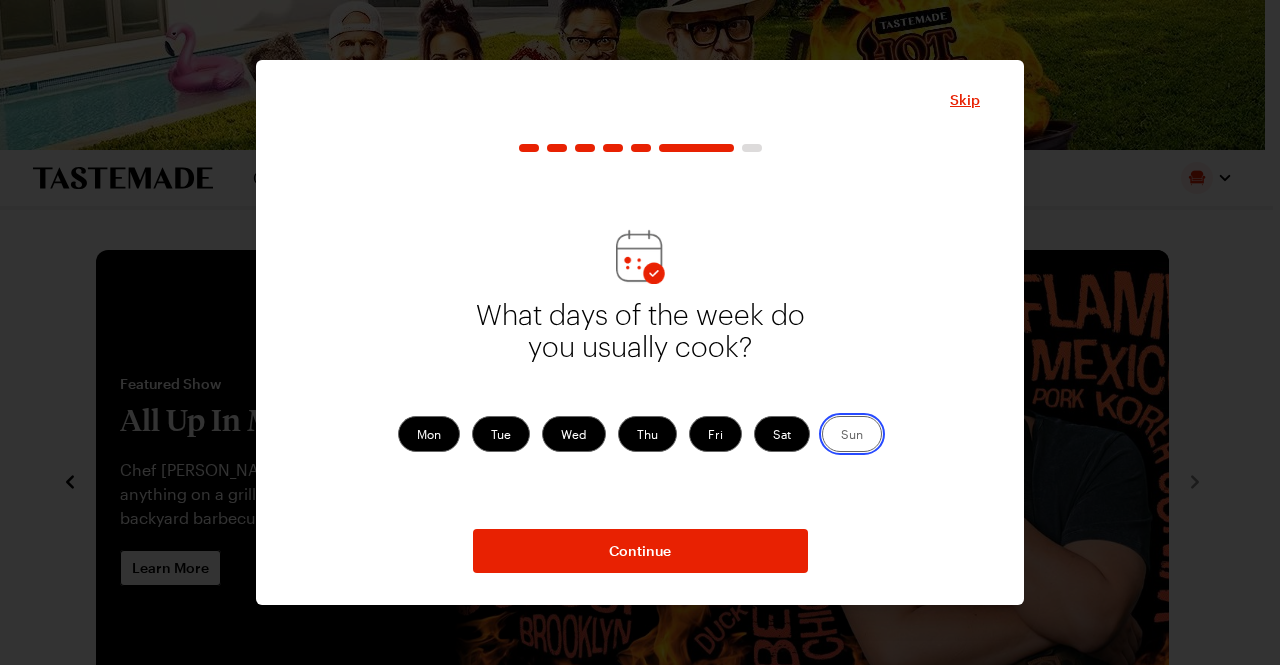 click on "Sun" at bounding box center [841, 436] 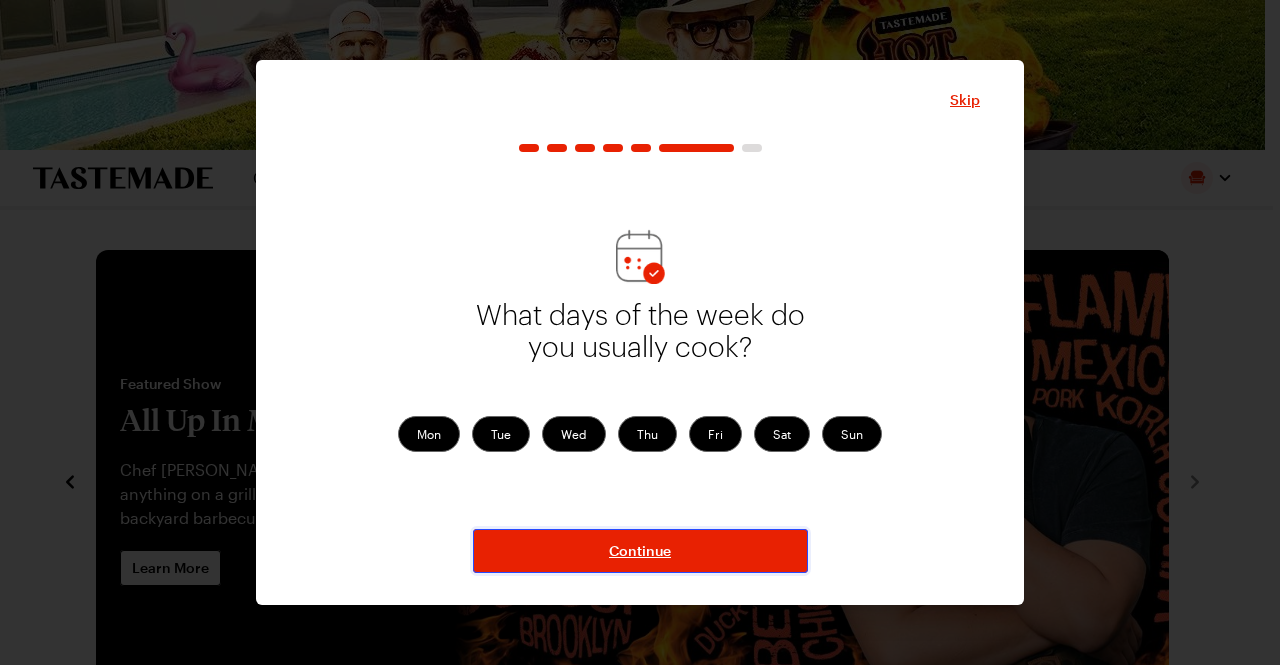 click on "Continue" at bounding box center [640, 551] 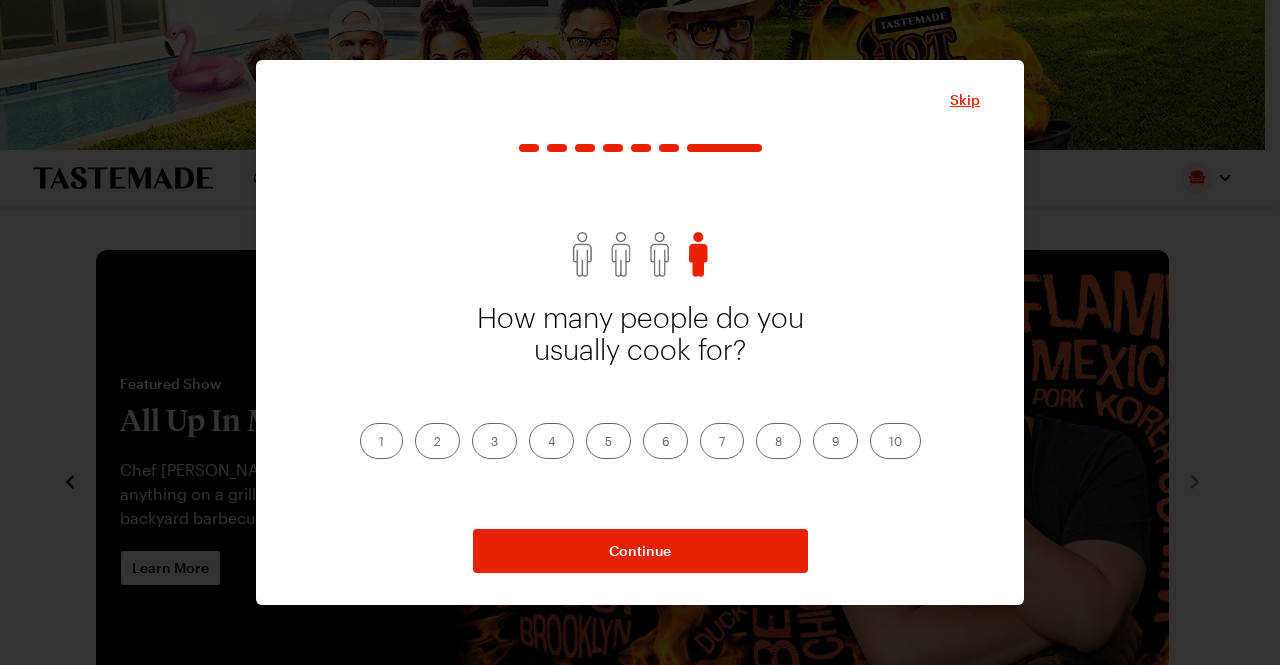click on "2" at bounding box center [437, 441] 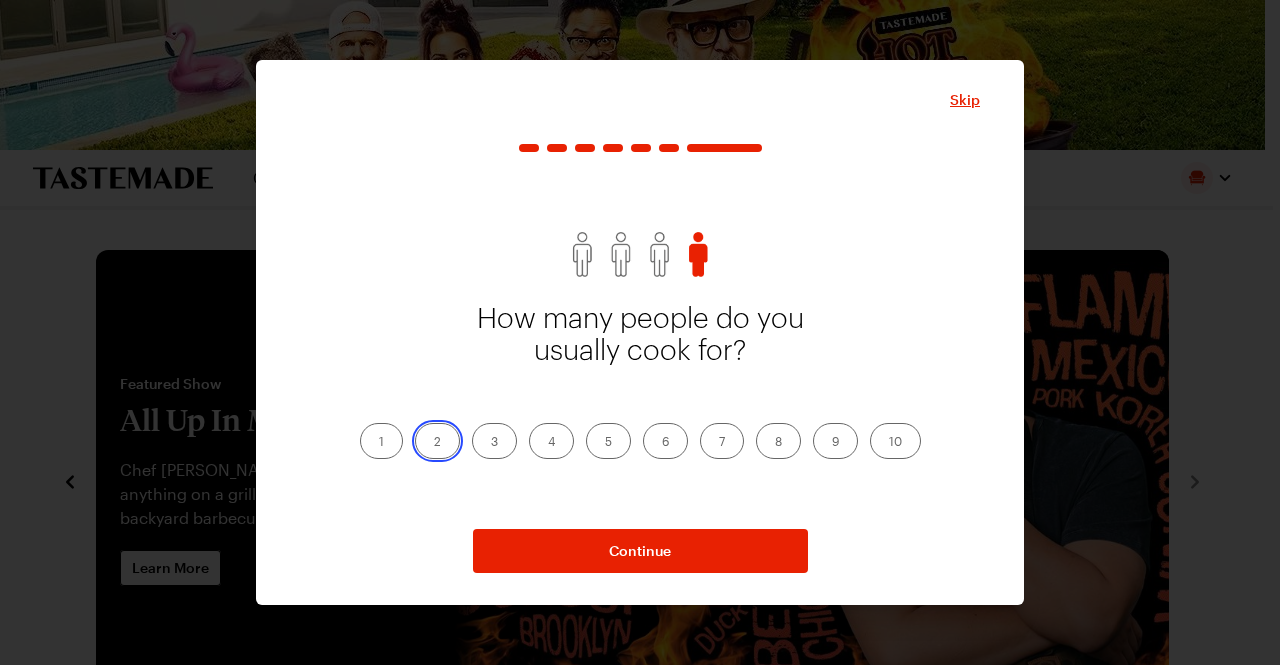 click on "2" at bounding box center (434, 443) 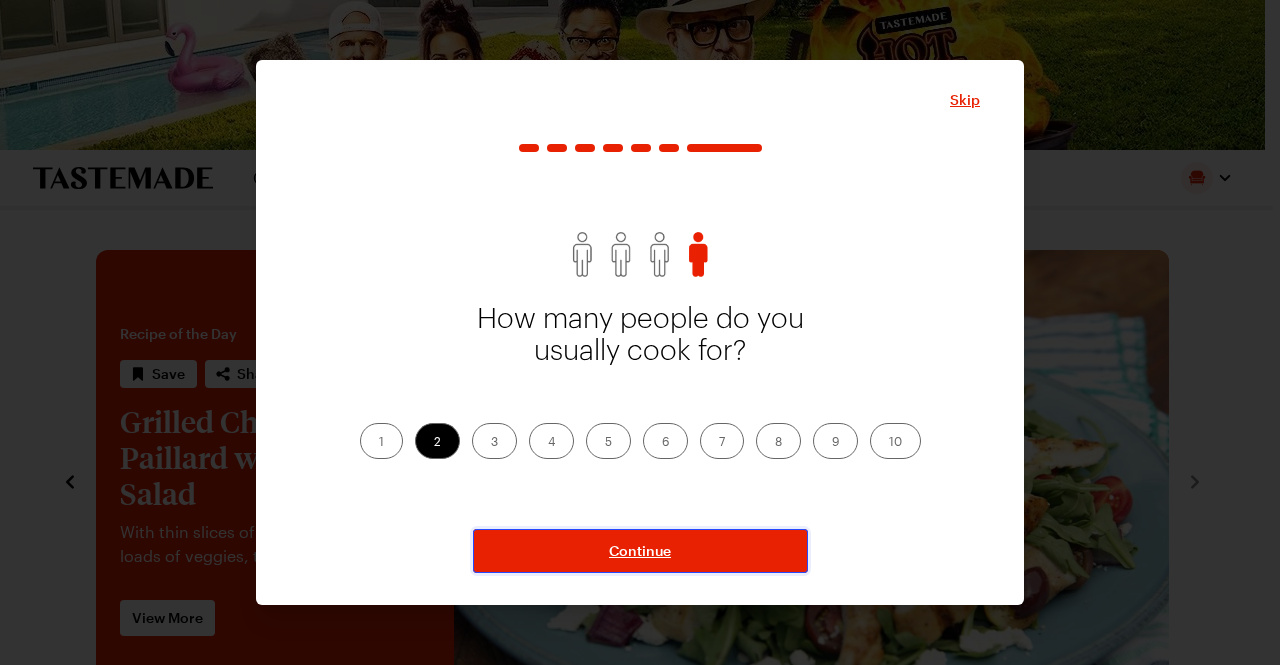 click on "Continue" at bounding box center [640, 551] 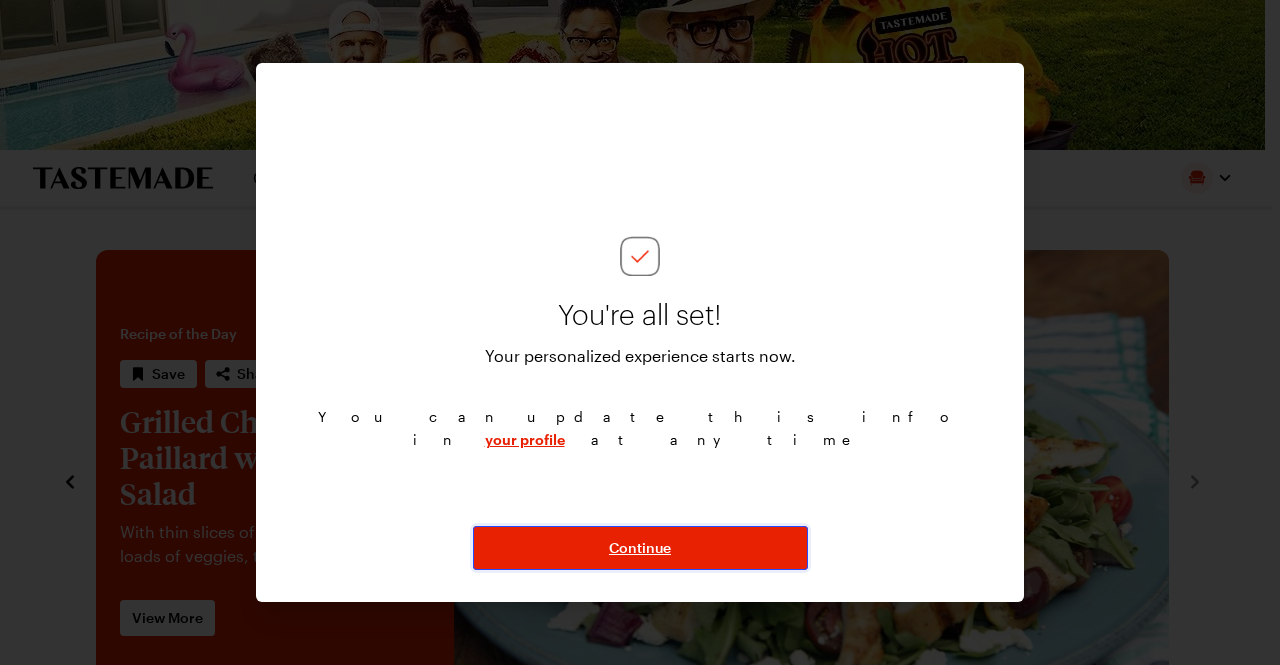 click on "Continue" at bounding box center [640, 548] 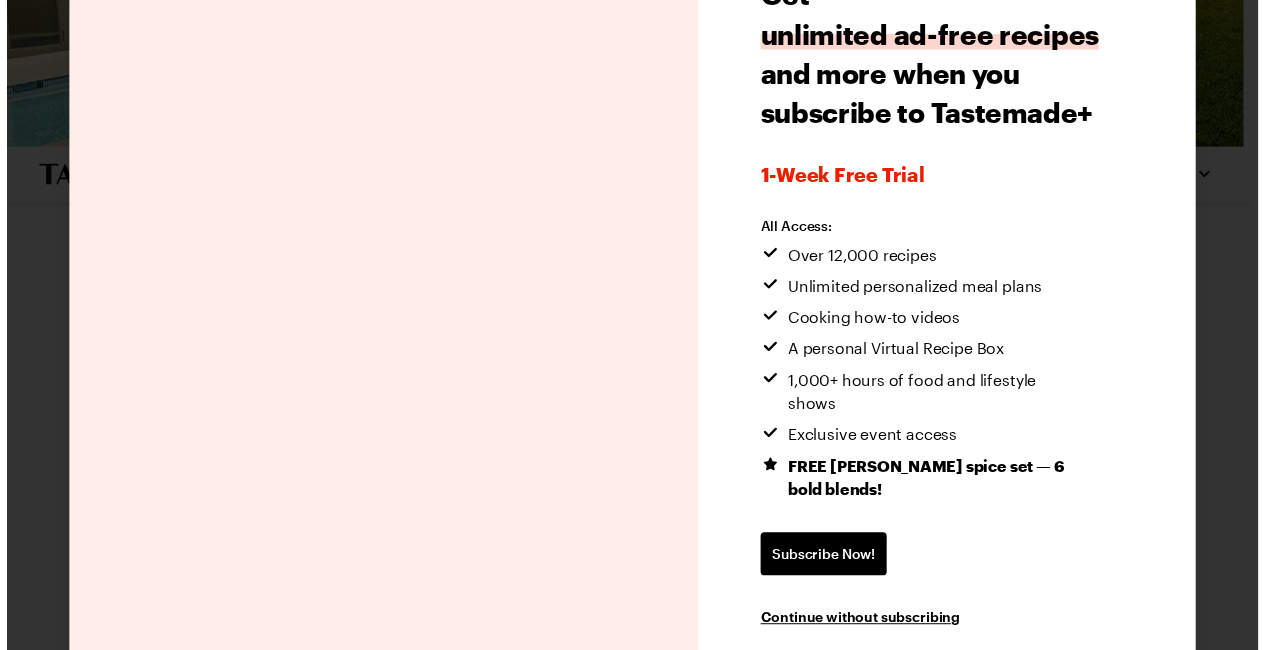 scroll, scrollTop: 136, scrollLeft: 0, axis: vertical 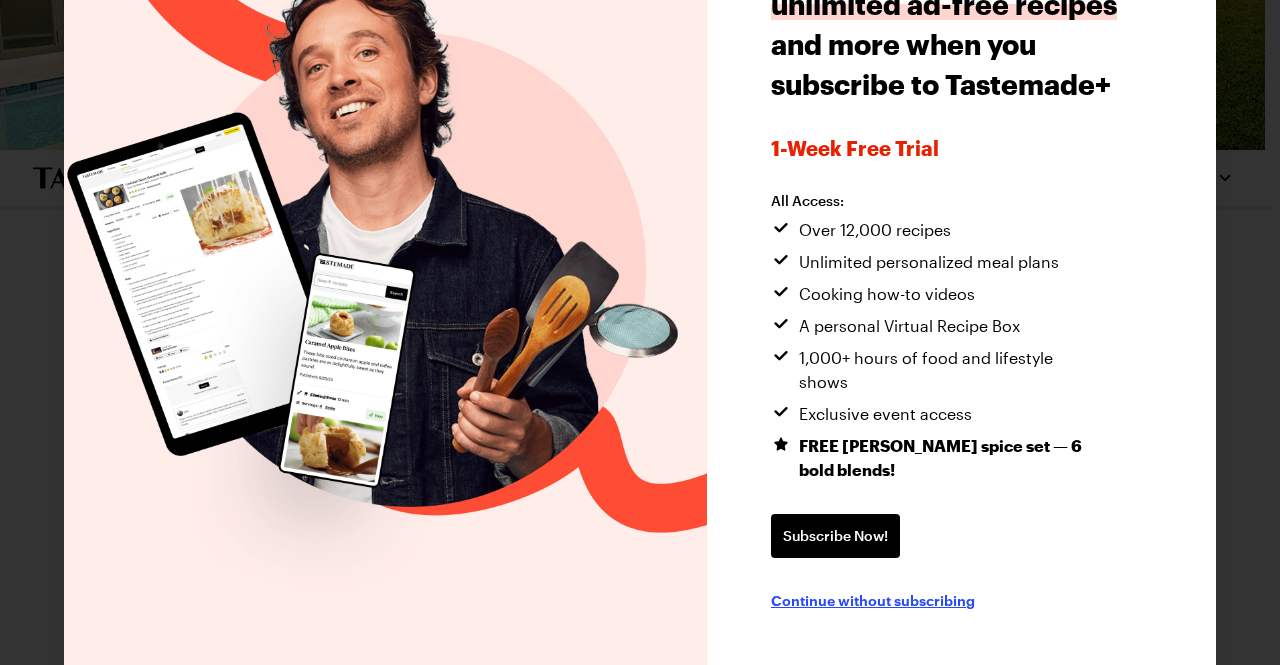 click on "Continue without subscribing" at bounding box center (873, 600) 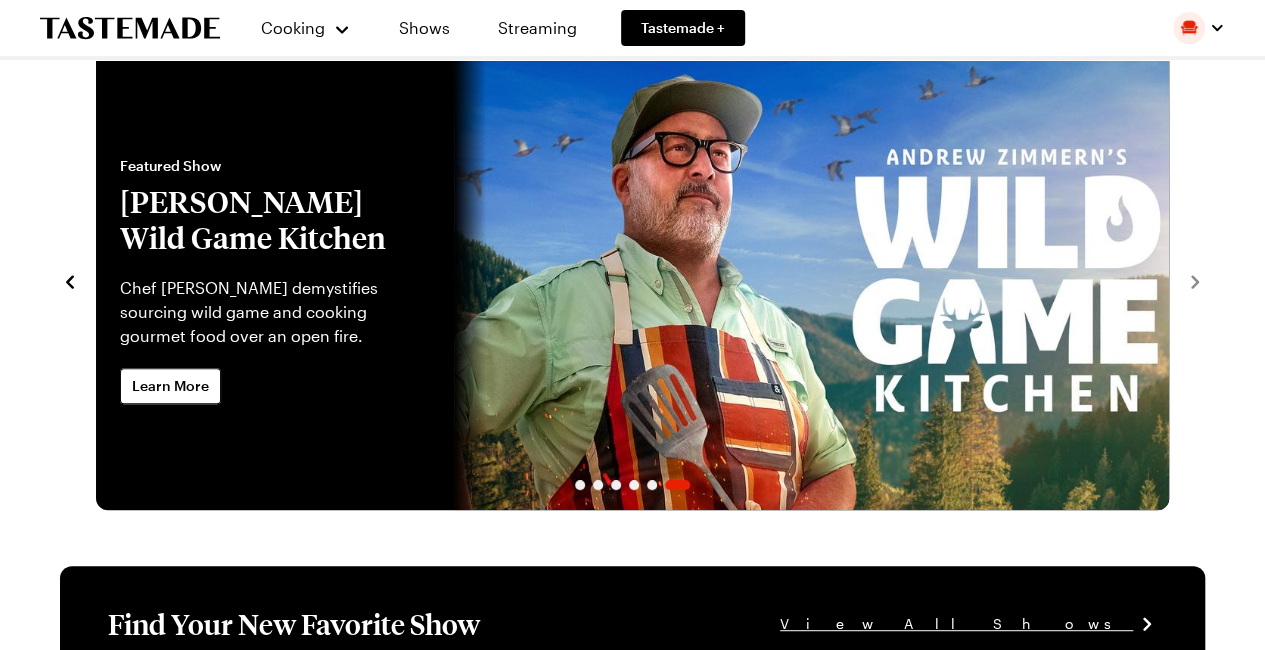 scroll, scrollTop: 0, scrollLeft: 0, axis: both 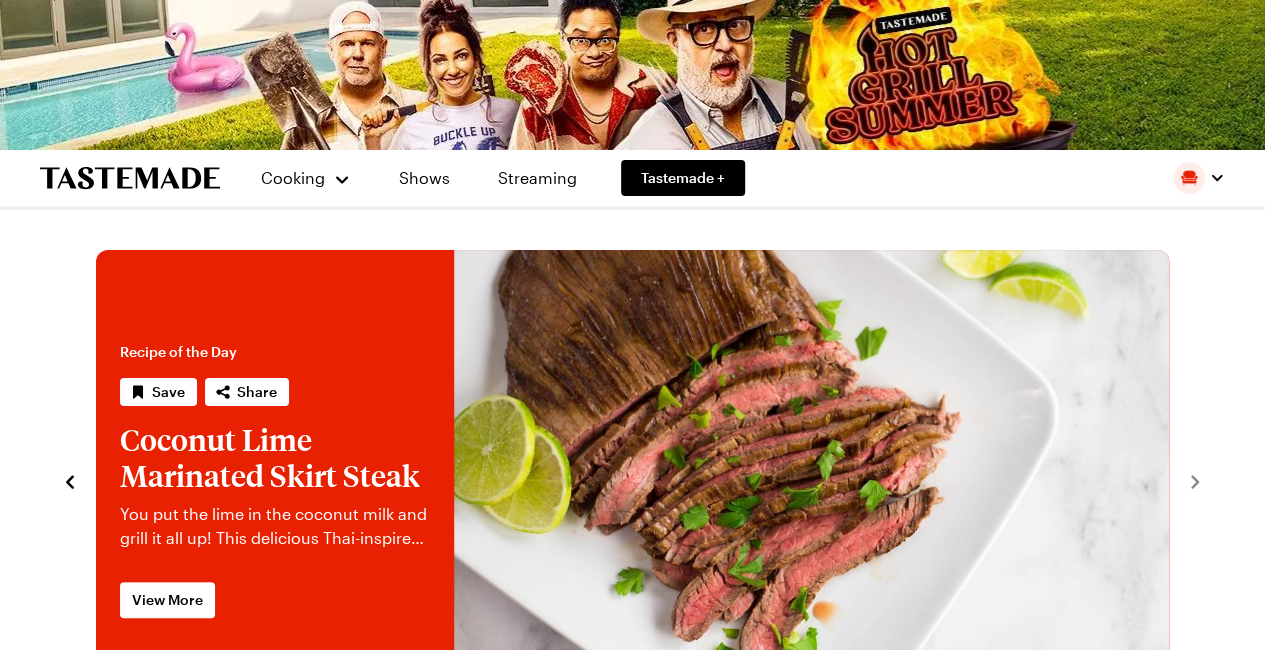 click on "Shows" at bounding box center (424, 178) 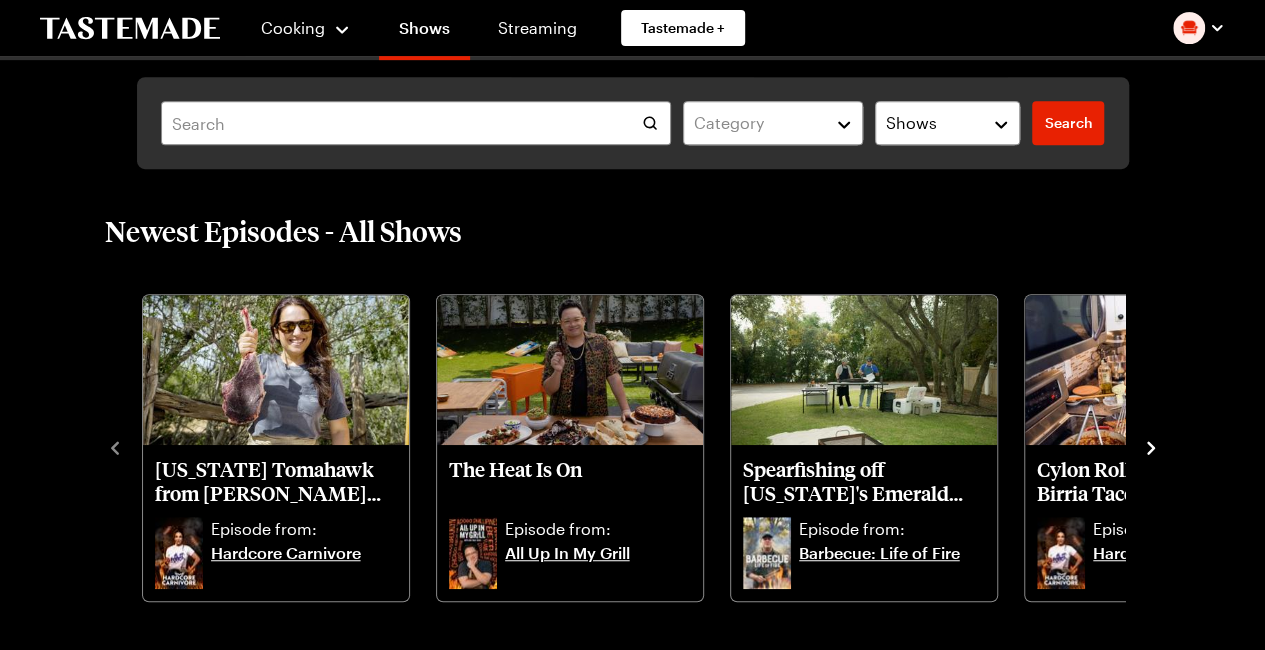 scroll, scrollTop: 400, scrollLeft: 0, axis: vertical 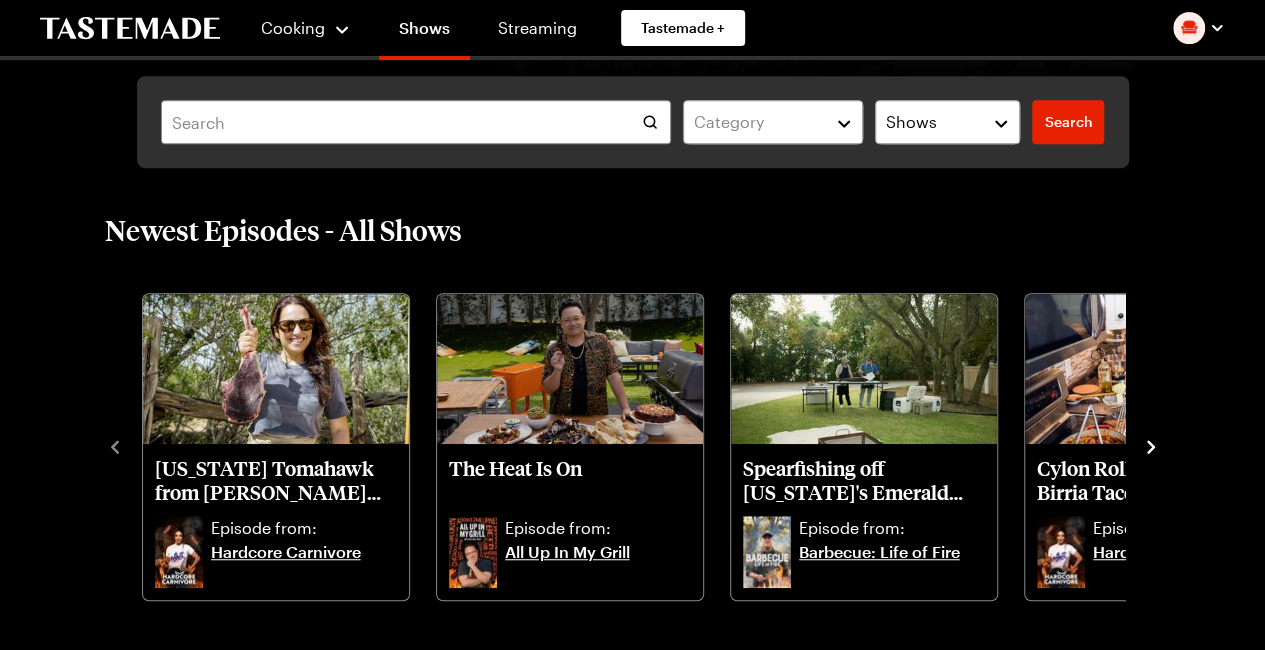 click on "[US_STATE] Tomahawk from [PERSON_NAME] Ranches Episode from: Hardcore Carnivore The Heat Is On Episode from: All Up In My Grill Spearfishing off [US_STATE]'s Emerald Coast Episode from: Barbecue: Life of Fire Cylon Rolling Acres Goat Birria Tacos Episode from: Hardcore Carnivore Wild Boar Feast: Chorizo with Mussels and Whole Roasted Leg Episode from: [PERSON_NAME] Wild Game Kitchen Southern Shrimp Skewers and Asian Crispy Rice Episode from: [PERSON_NAME] Wild Game Kitchen Elk Tenderloin Tostadas and Grilled Rack of Ribs Episode from: [PERSON_NAME] Wild Game Kitchen Grilled Clams Casino and Garlicky Clam Pizza Episode from: [PERSON_NAME] Wild Game Kitchen [US_STATE]'s Foraged Mushroom Feast Episode from: [PERSON_NAME] Wild Game Kitchen Bussin' Burgers Episode from: All Up In My Grill" at bounding box center (633, 445) 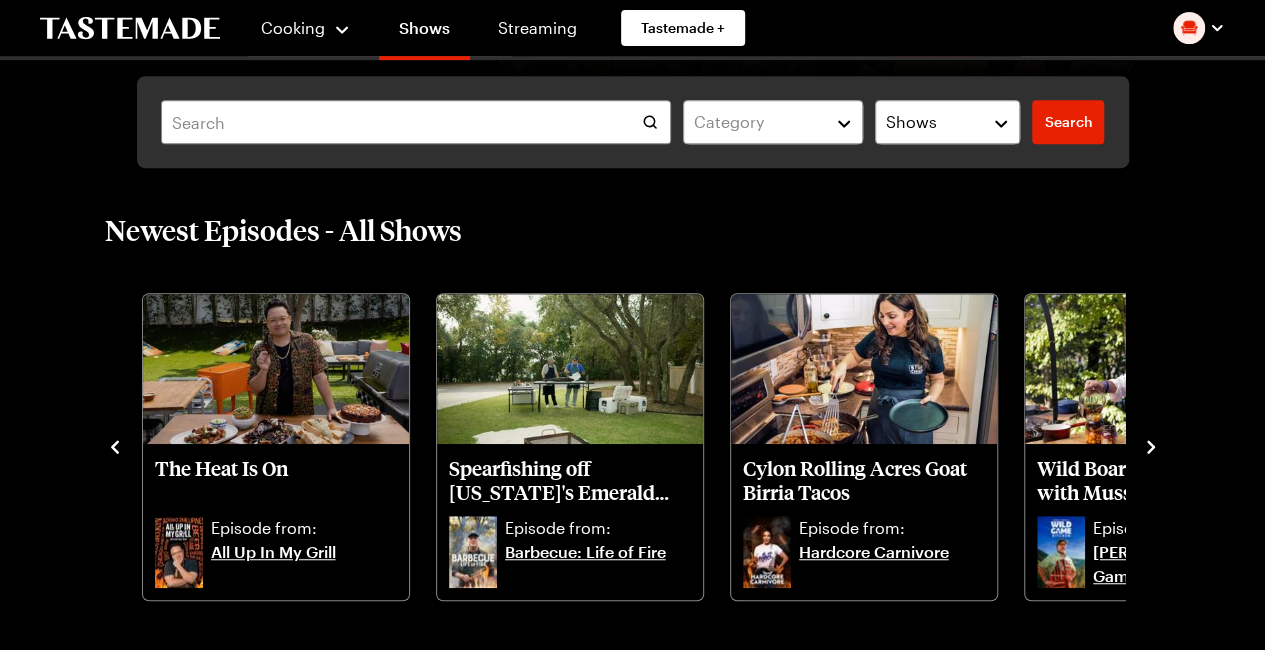 click 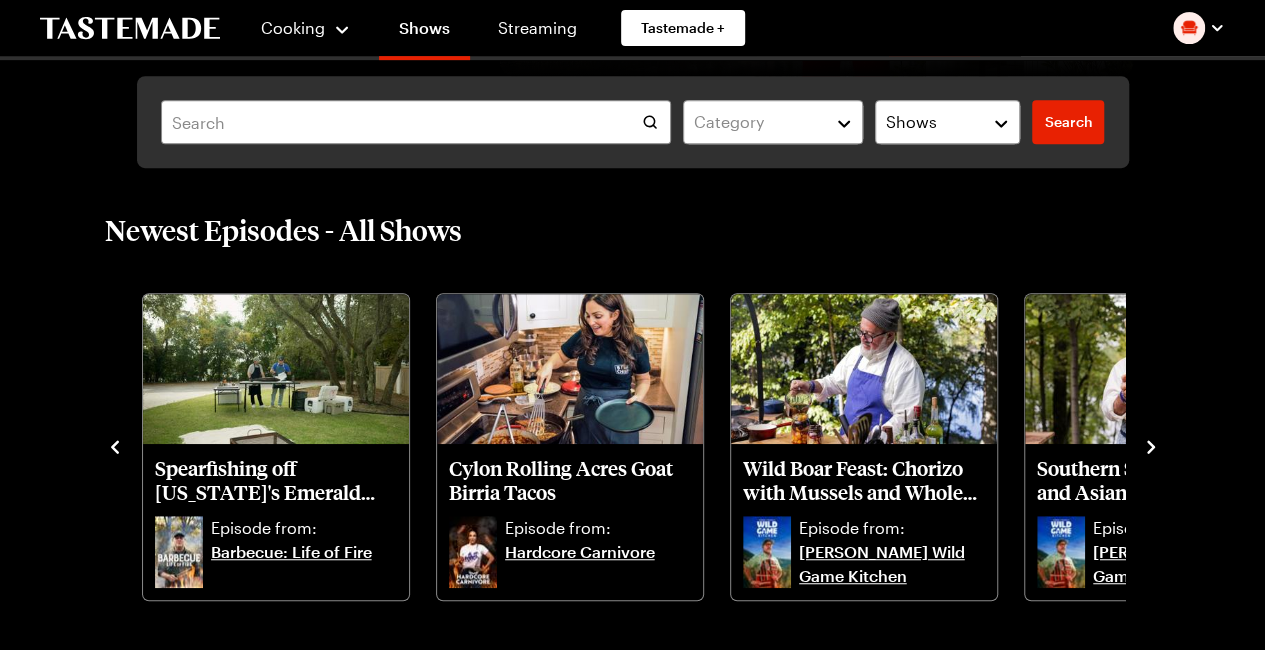 click 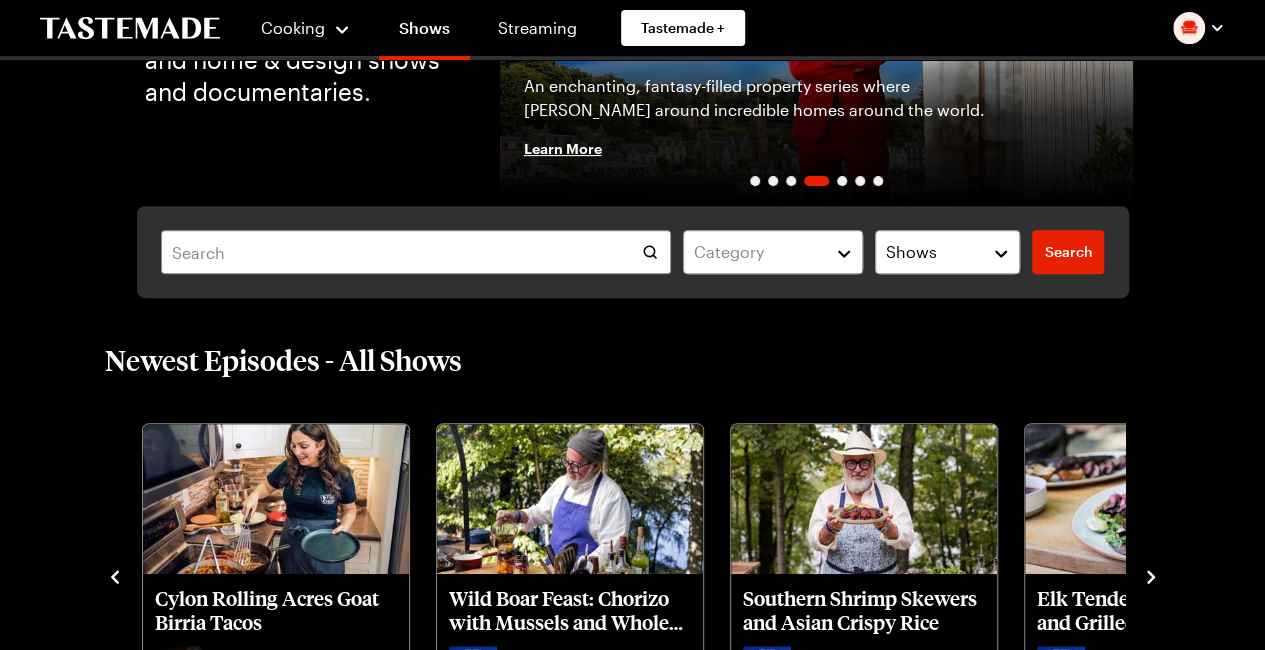 scroll, scrollTop: 200, scrollLeft: 0, axis: vertical 